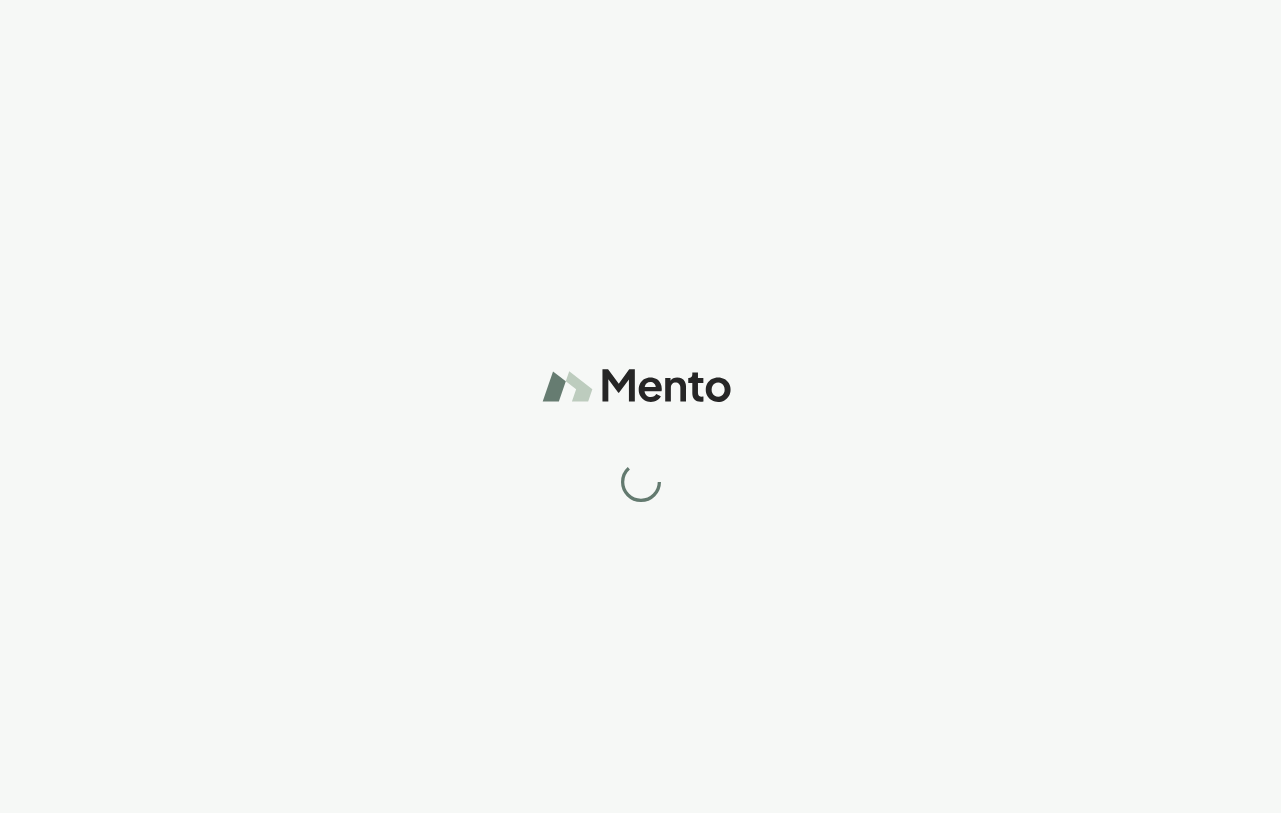 scroll, scrollTop: 0, scrollLeft: 0, axis: both 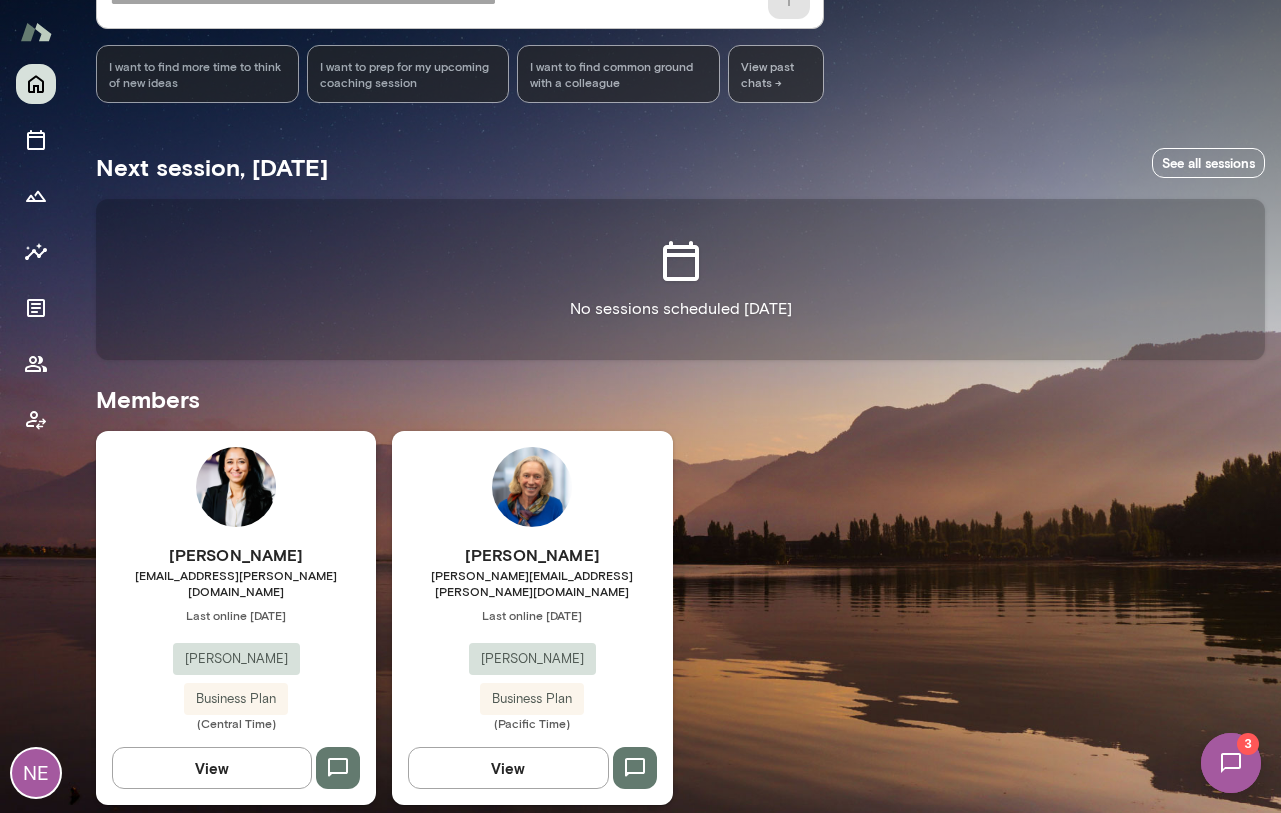 click on "View" at bounding box center [212, 768] 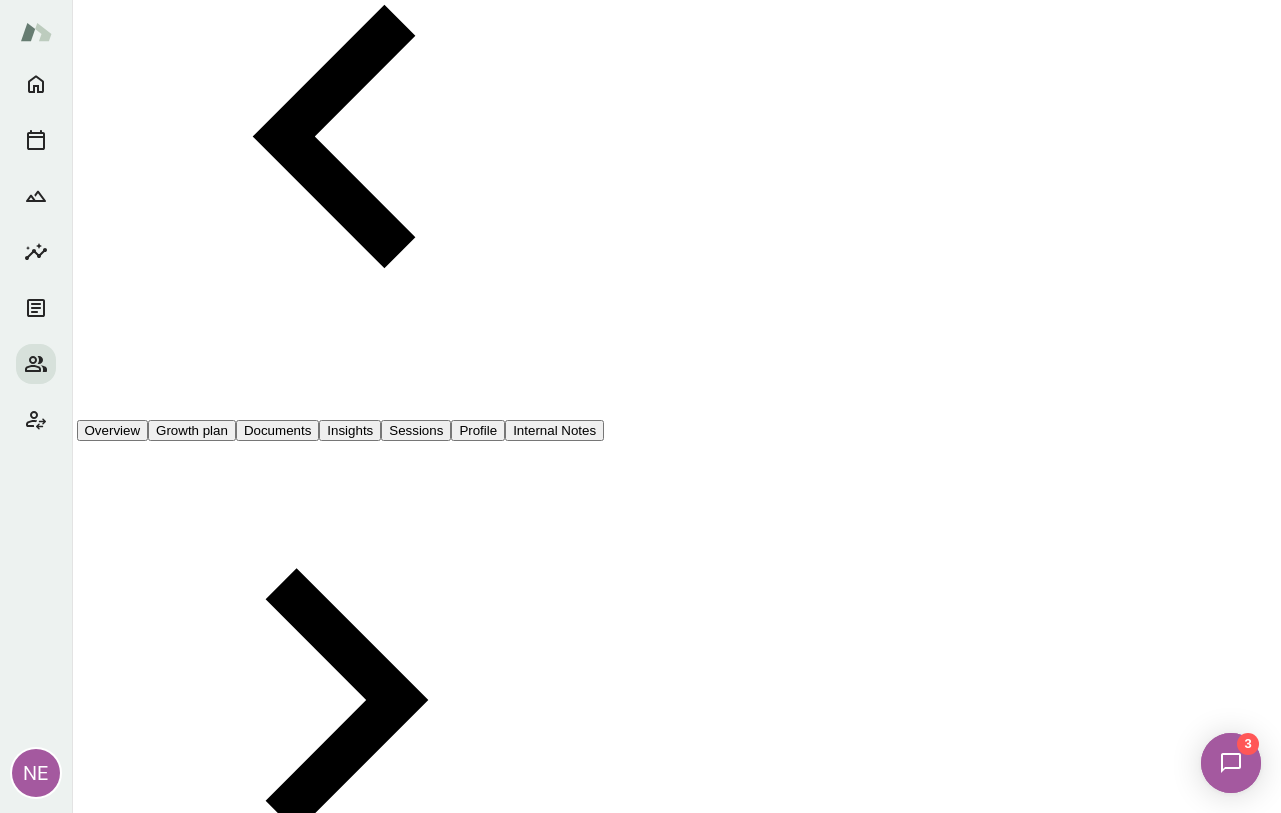 scroll, scrollTop: 364, scrollLeft: 0, axis: vertical 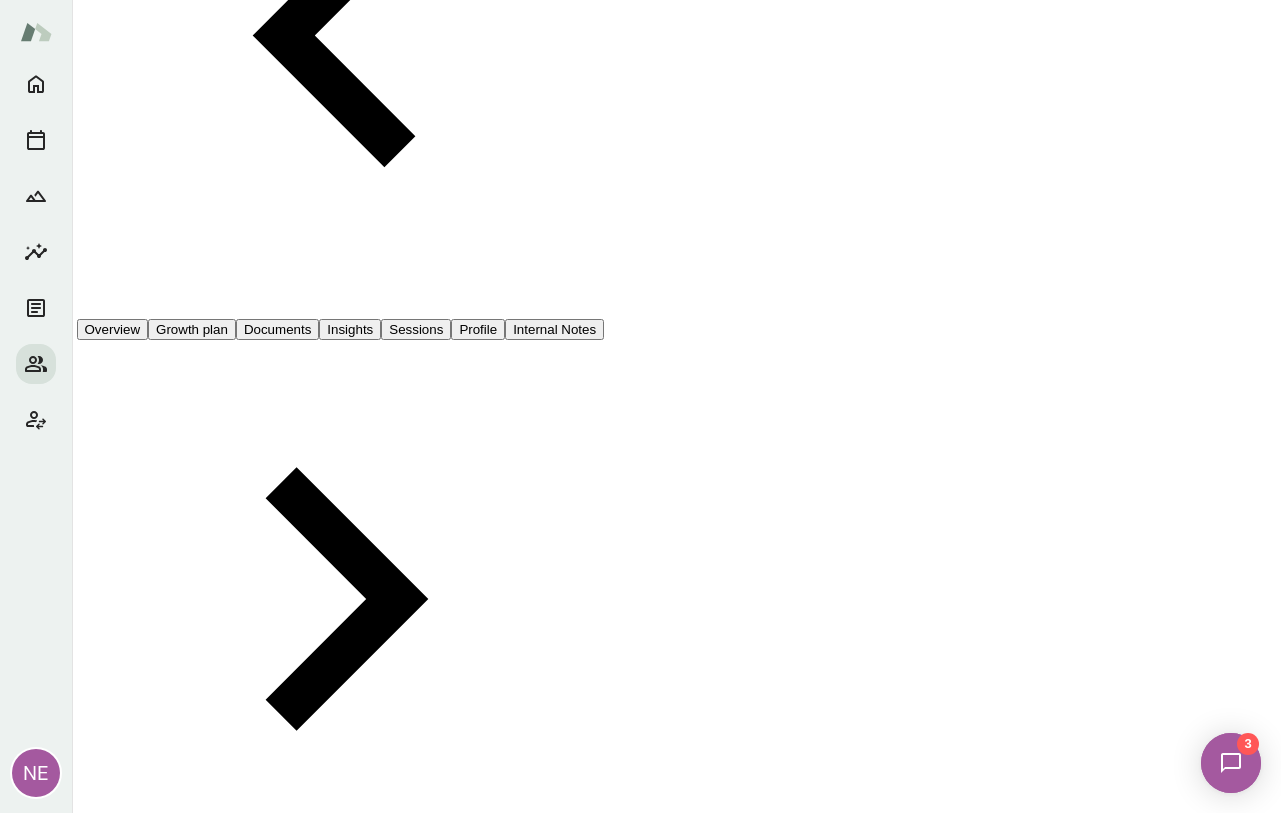 click at bounding box center (983, 2967) 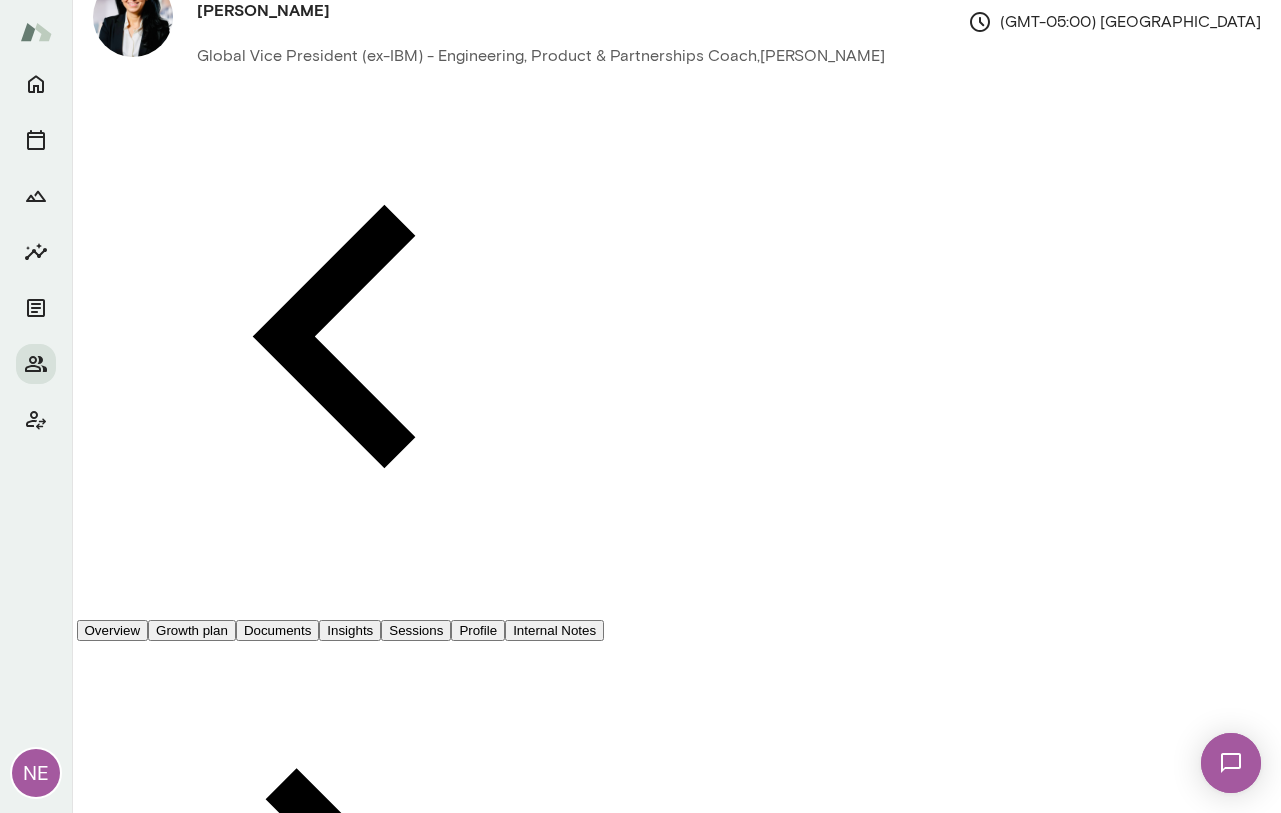 scroll, scrollTop: 0, scrollLeft: 0, axis: both 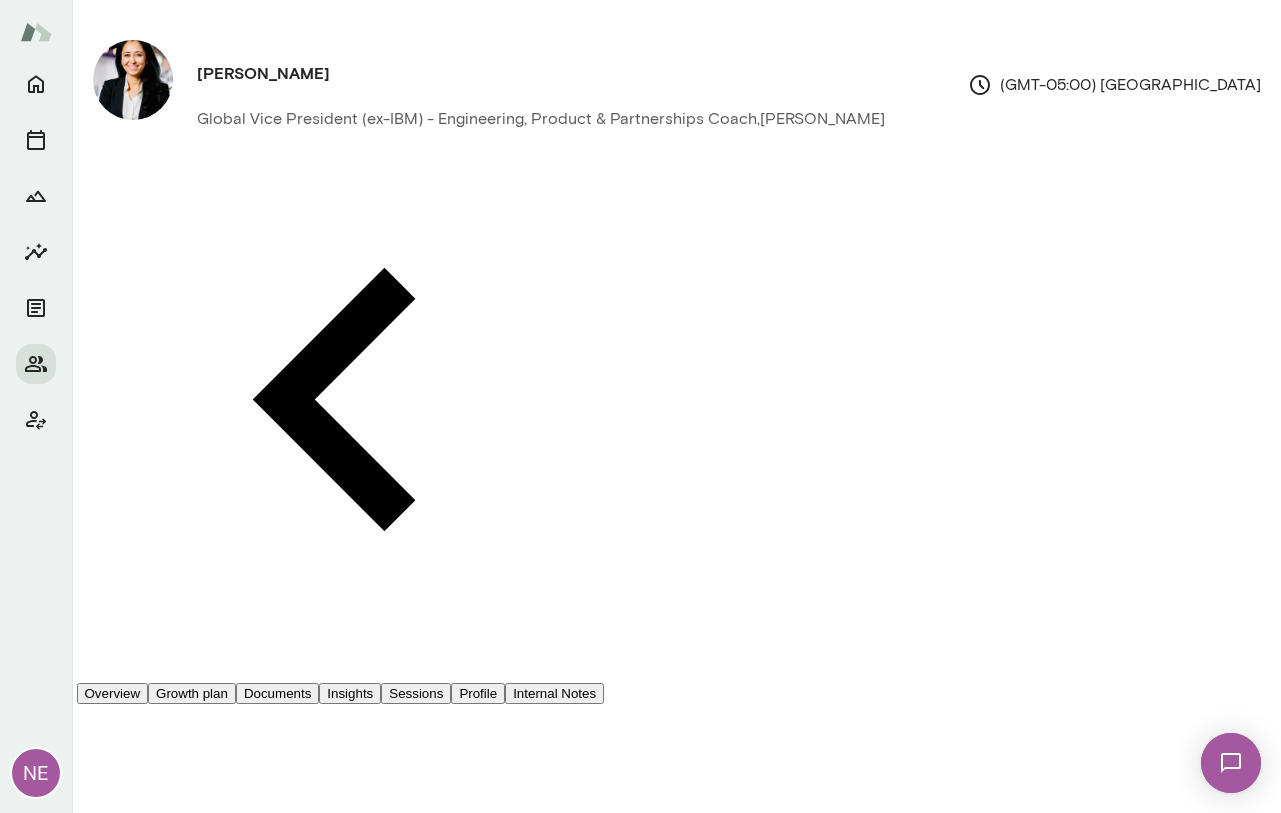 click at bounding box center [1231, 763] 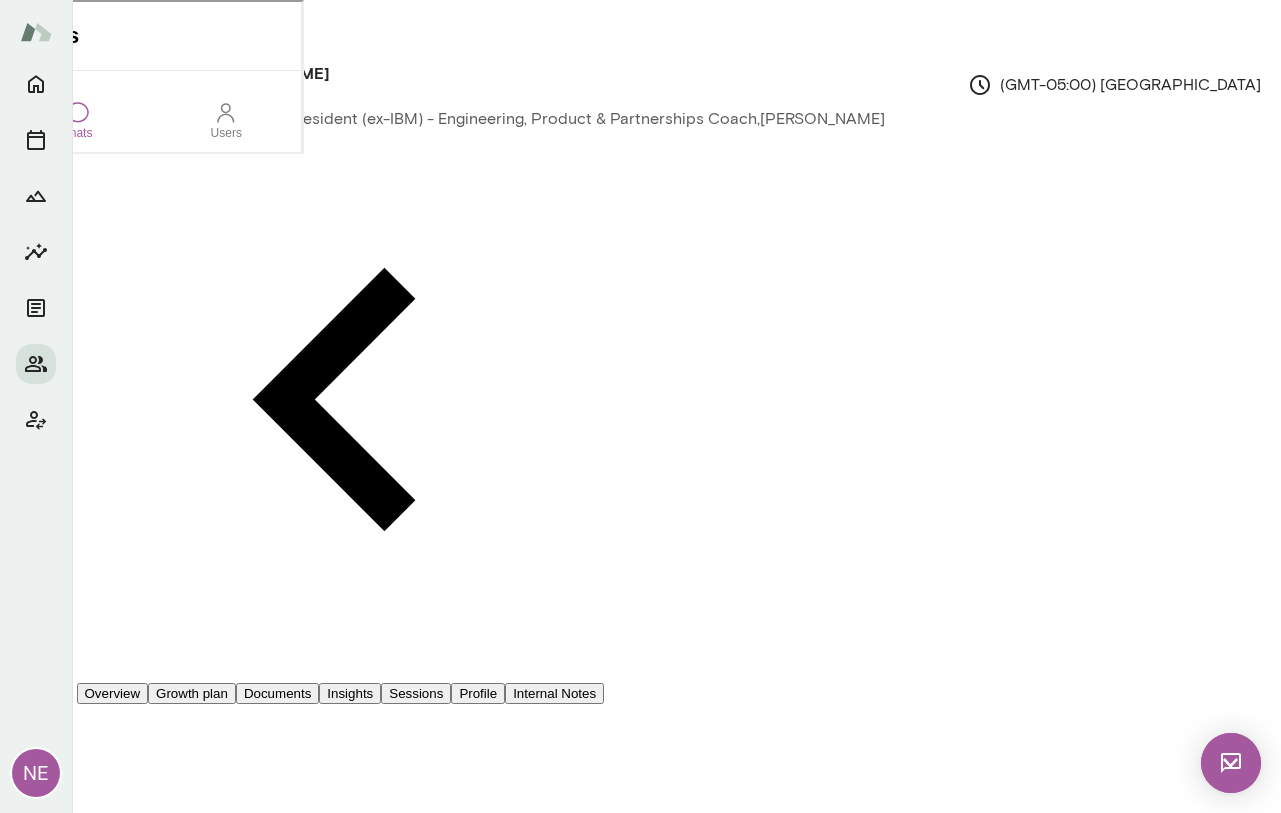 scroll, scrollTop: 0, scrollLeft: 0, axis: both 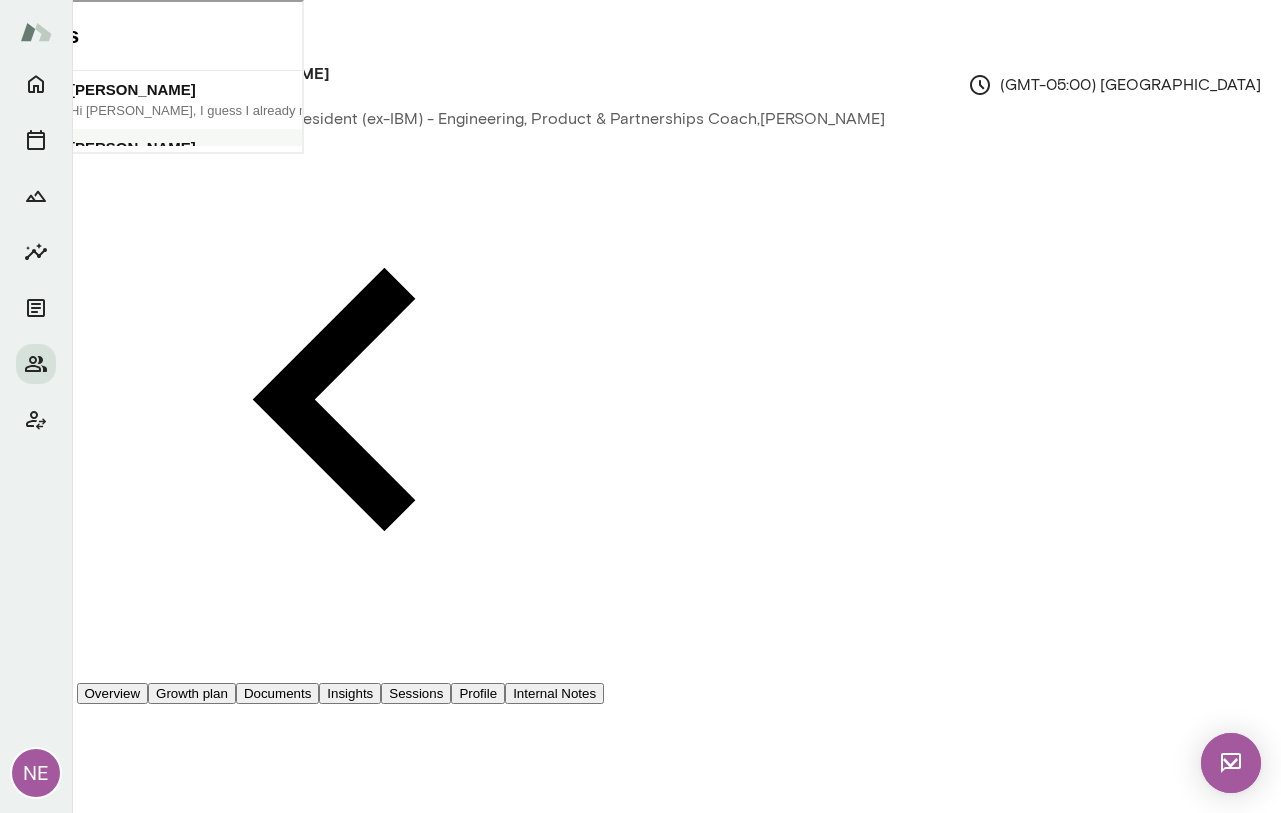 click on "Hi Najla,
Thanks for reaching out & so great to connect with you. I believe we also have Cathy in our group, will message her with these timings as well. I'm quite open today - let me know if any of these work for you 11:30 am CST - 4:30pm CST.
Best,
Monica" at bounding box center [1853, 270] 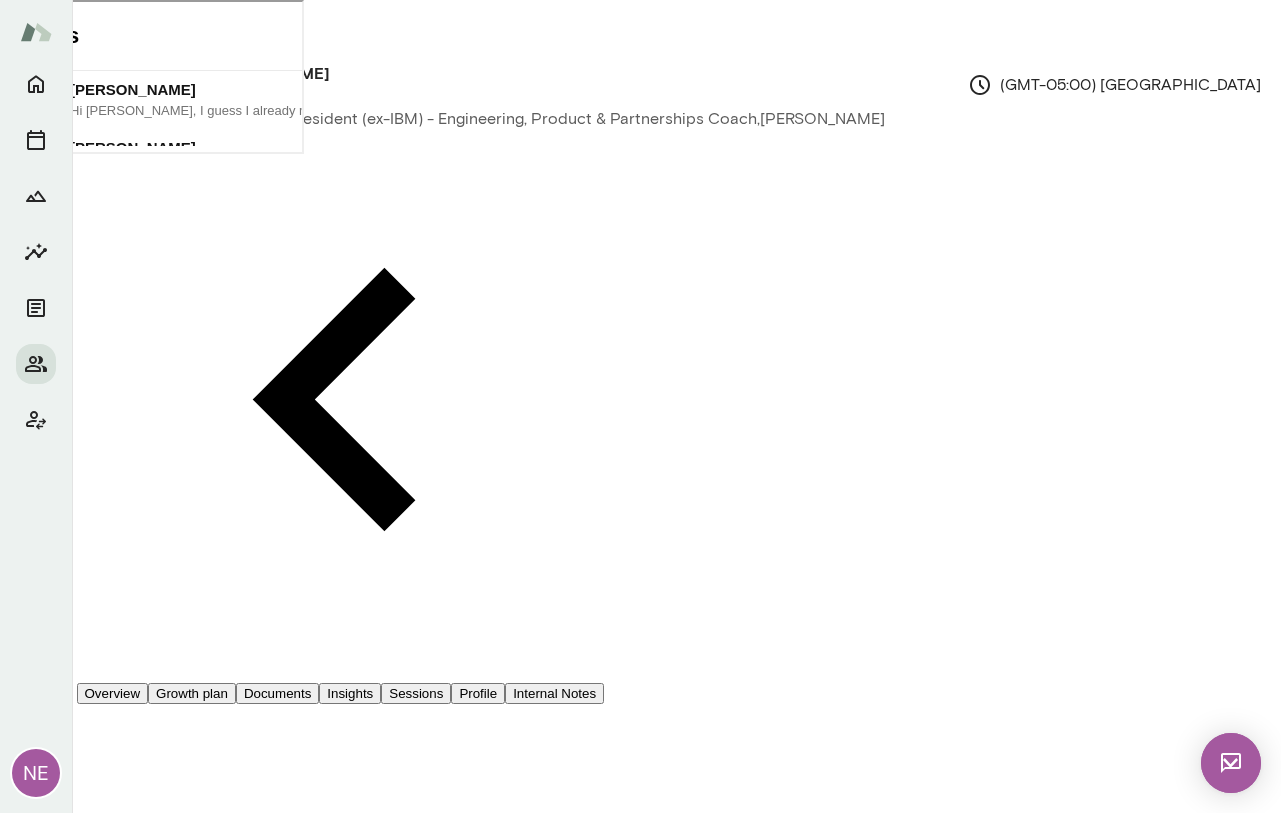 click at bounding box center (1853, 315) 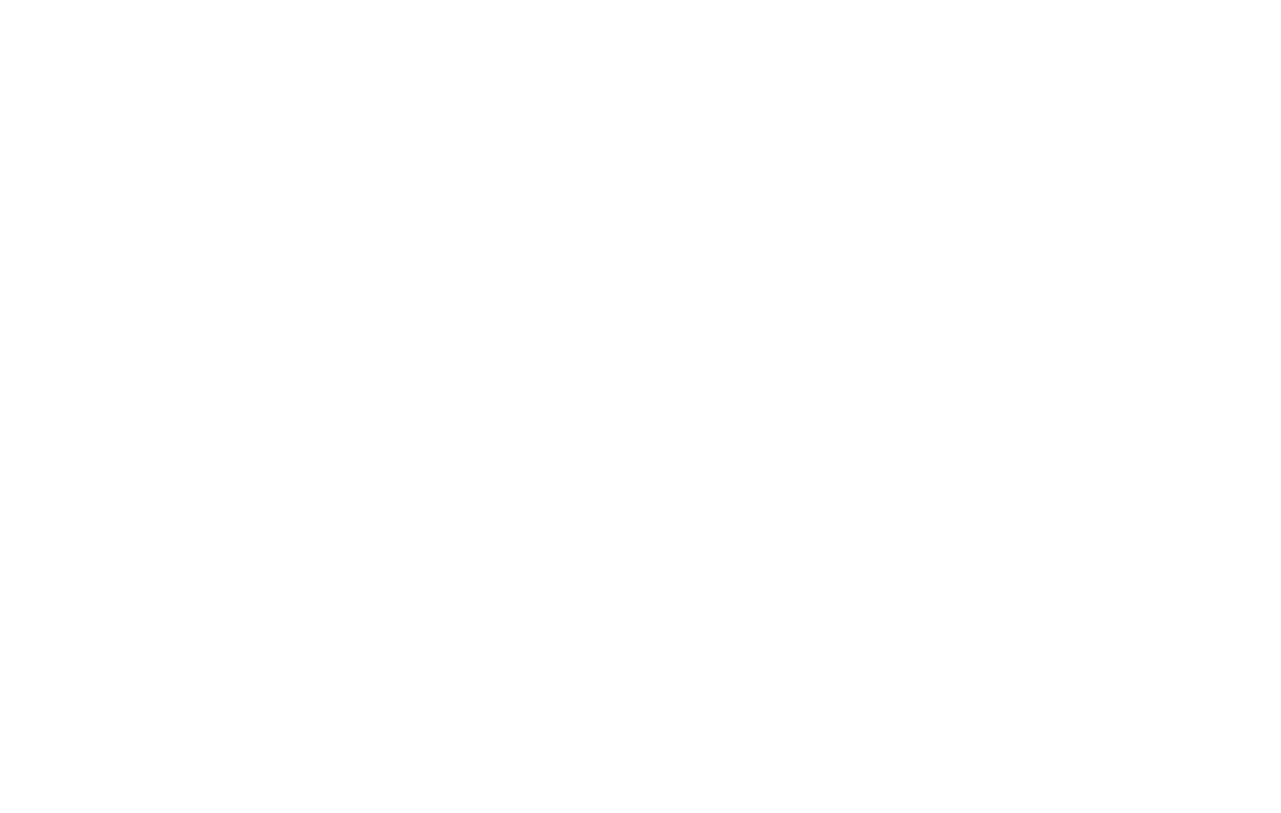 scroll, scrollTop: 0, scrollLeft: 0, axis: both 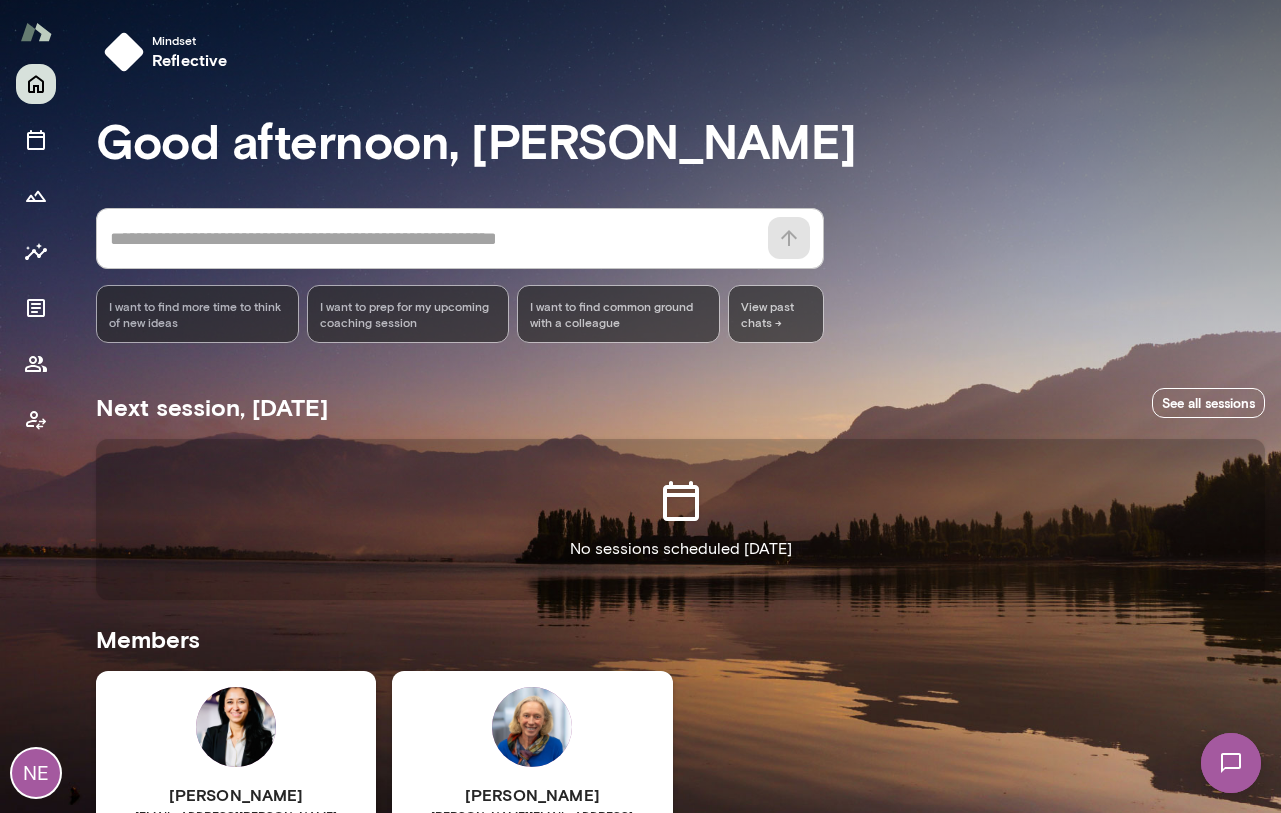 click at bounding box center [1231, 763] 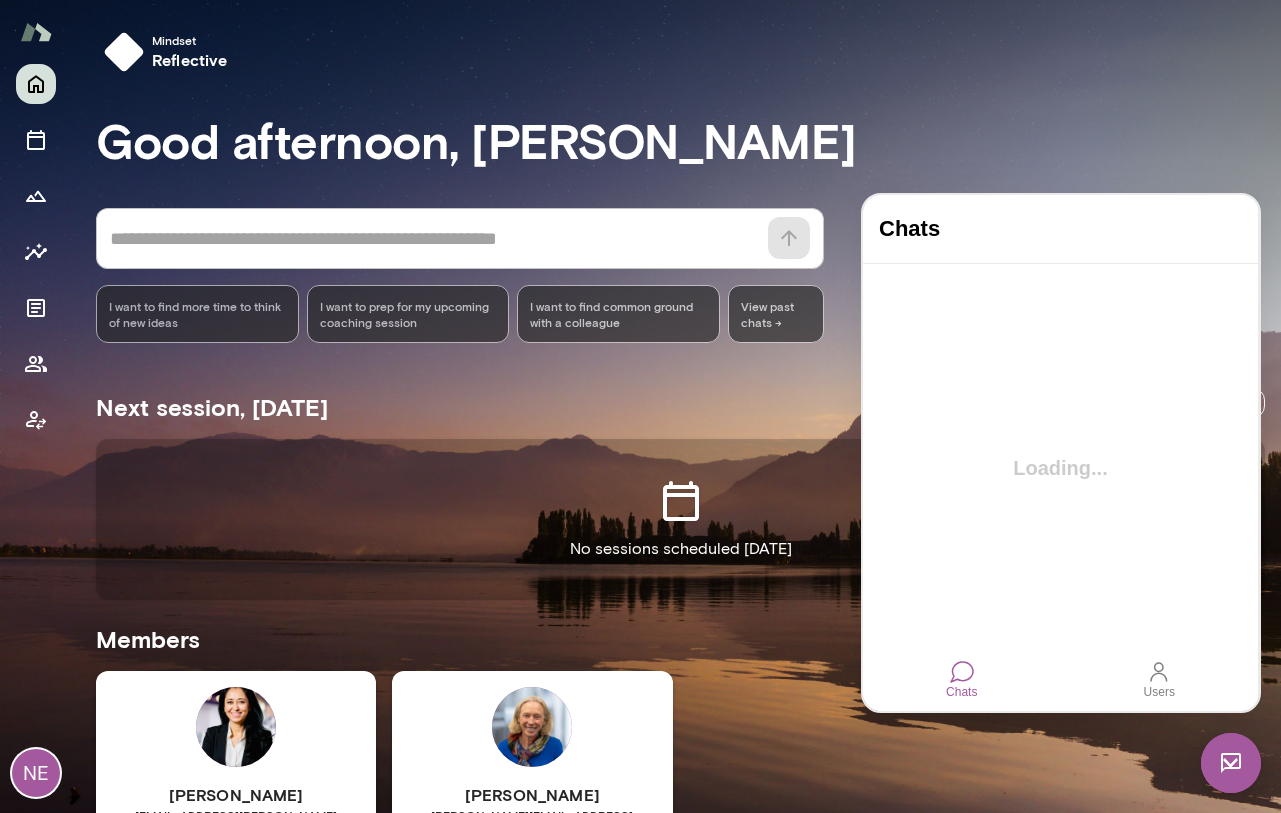 scroll, scrollTop: 0, scrollLeft: 0, axis: both 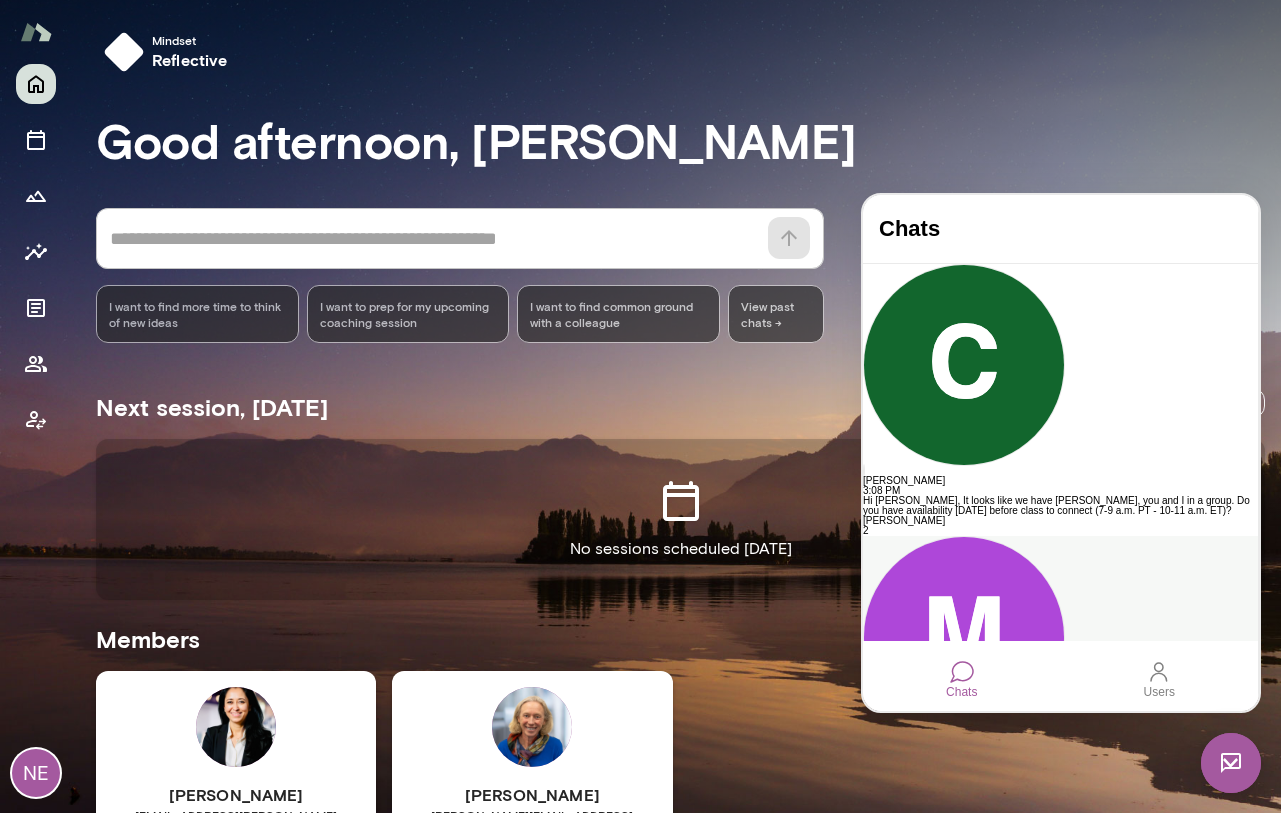 click on "Hi [PERSON_NAME],
Thanks for reaching out & so great to connect with you. I believe we also have [PERSON_NAME] in our group, will message her with these timings as well. I'm quite open [DATE] - let me know if any of these work for you 11:30 am CST - 4:30pm CST.
[PERSON_NAME]" at bounding box center [1060, 788] 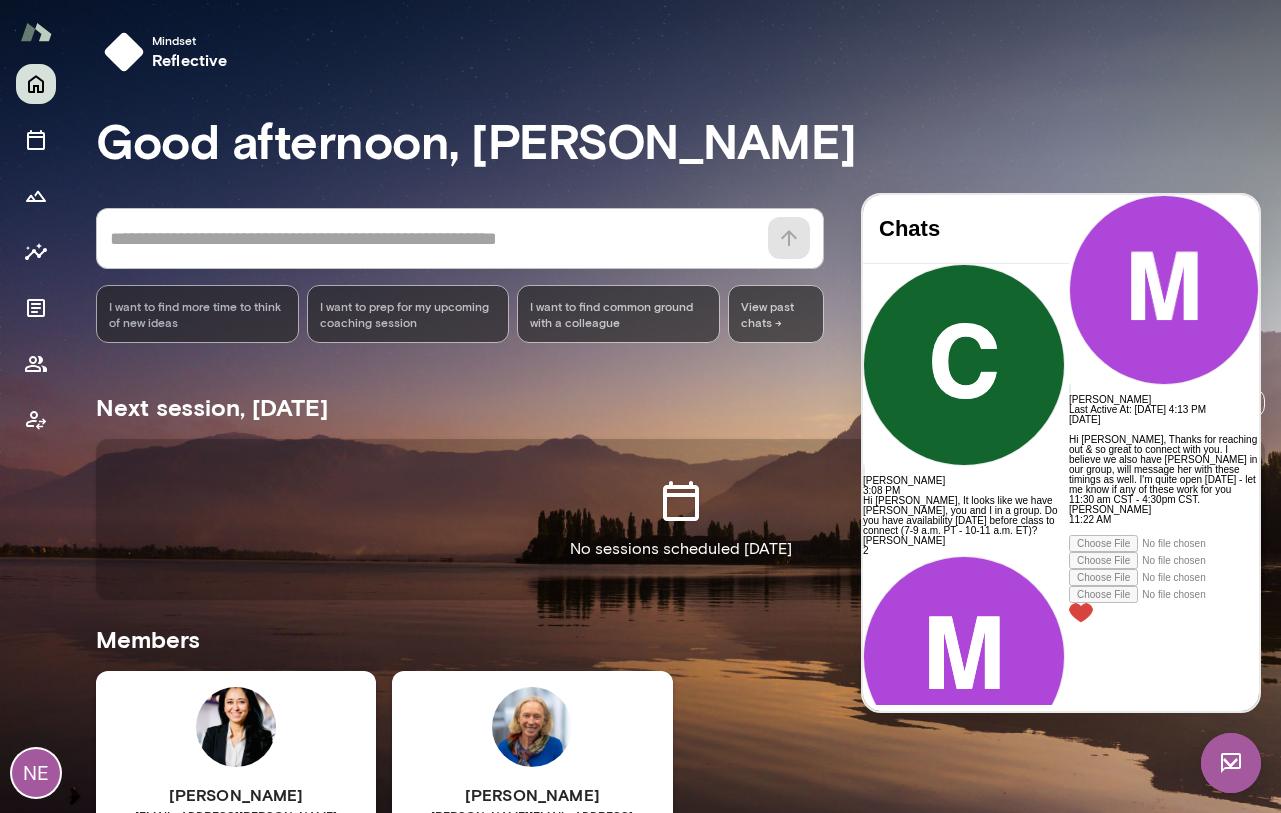 scroll, scrollTop: 92, scrollLeft: 0, axis: vertical 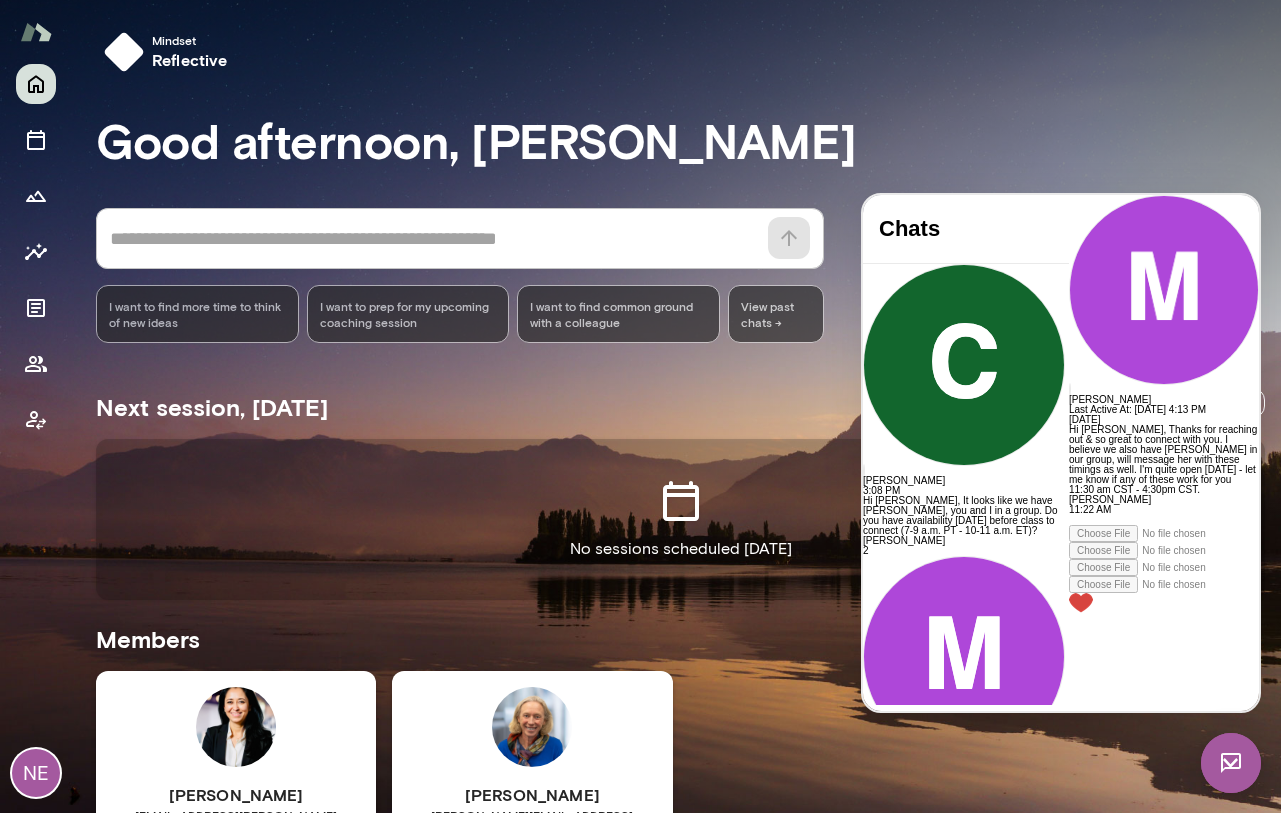 click on "Cathy Wright cathywright@mento.co Last online July 2 Mento Business Plan (Pacific Time) View" at bounding box center [532, 858] 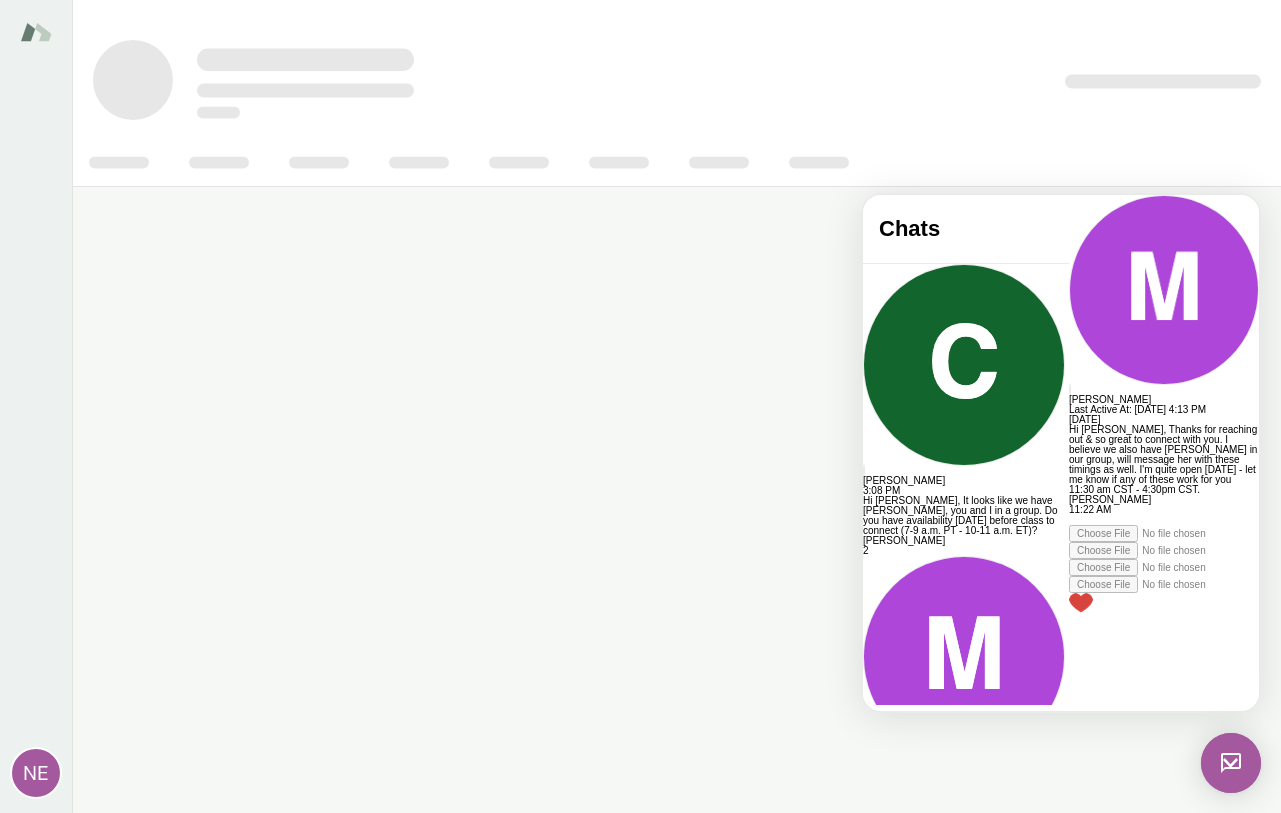 click at bounding box center (1231, 763) 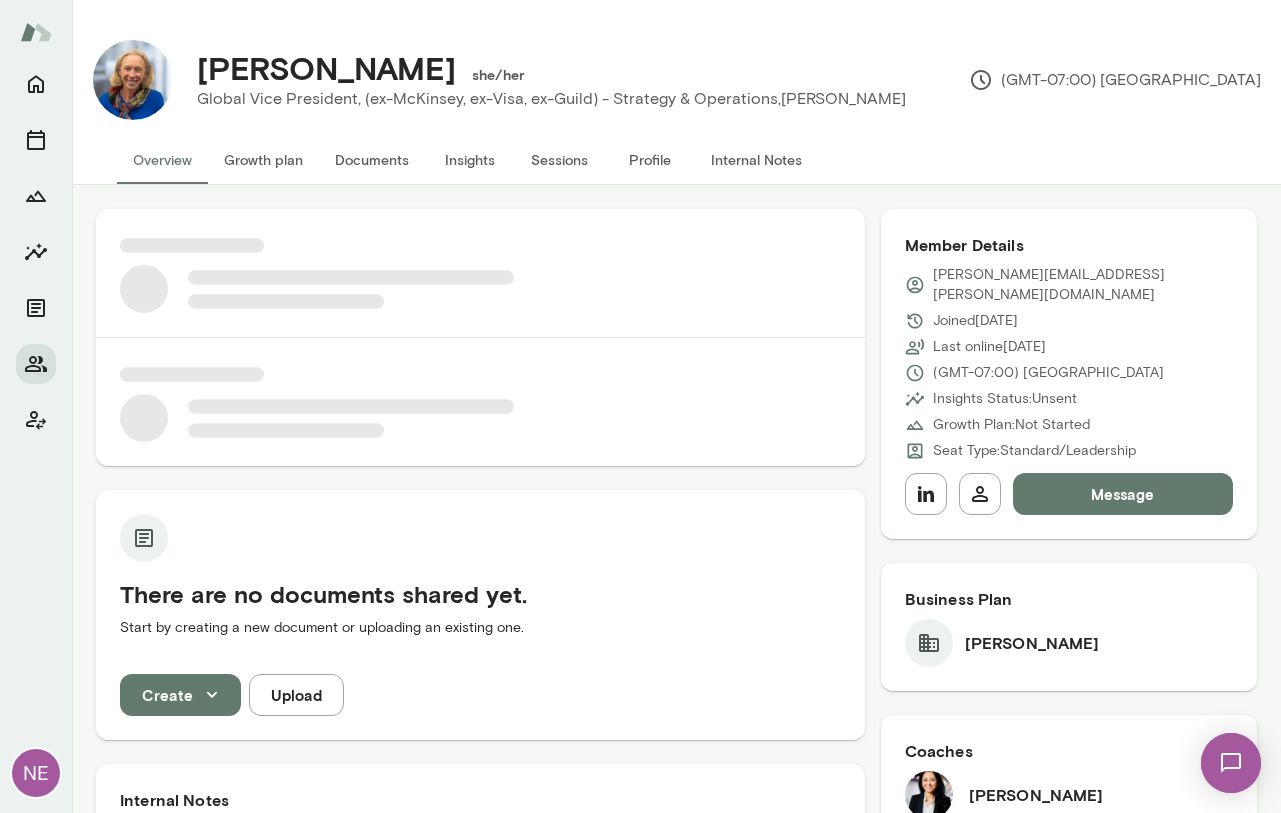 click at bounding box center (1231, 763) 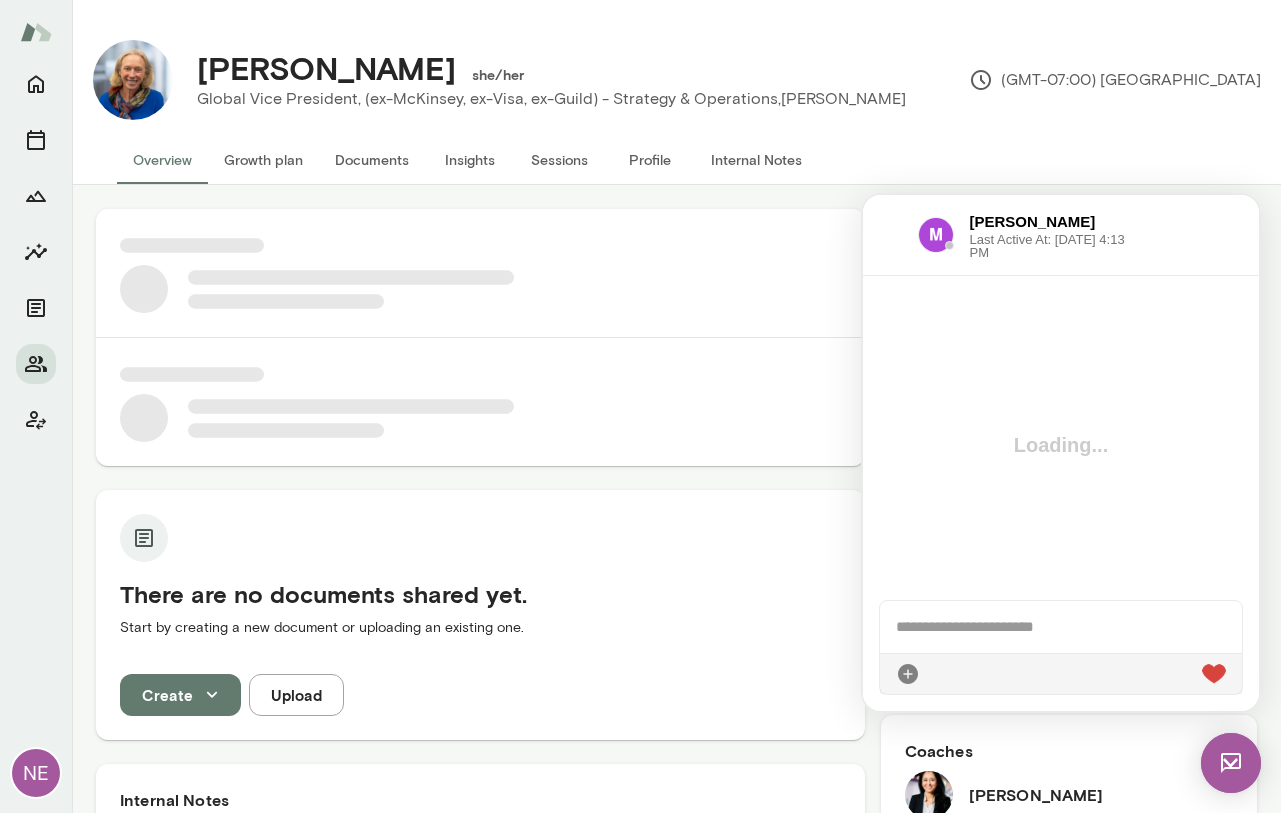 scroll, scrollTop: 0, scrollLeft: 0, axis: both 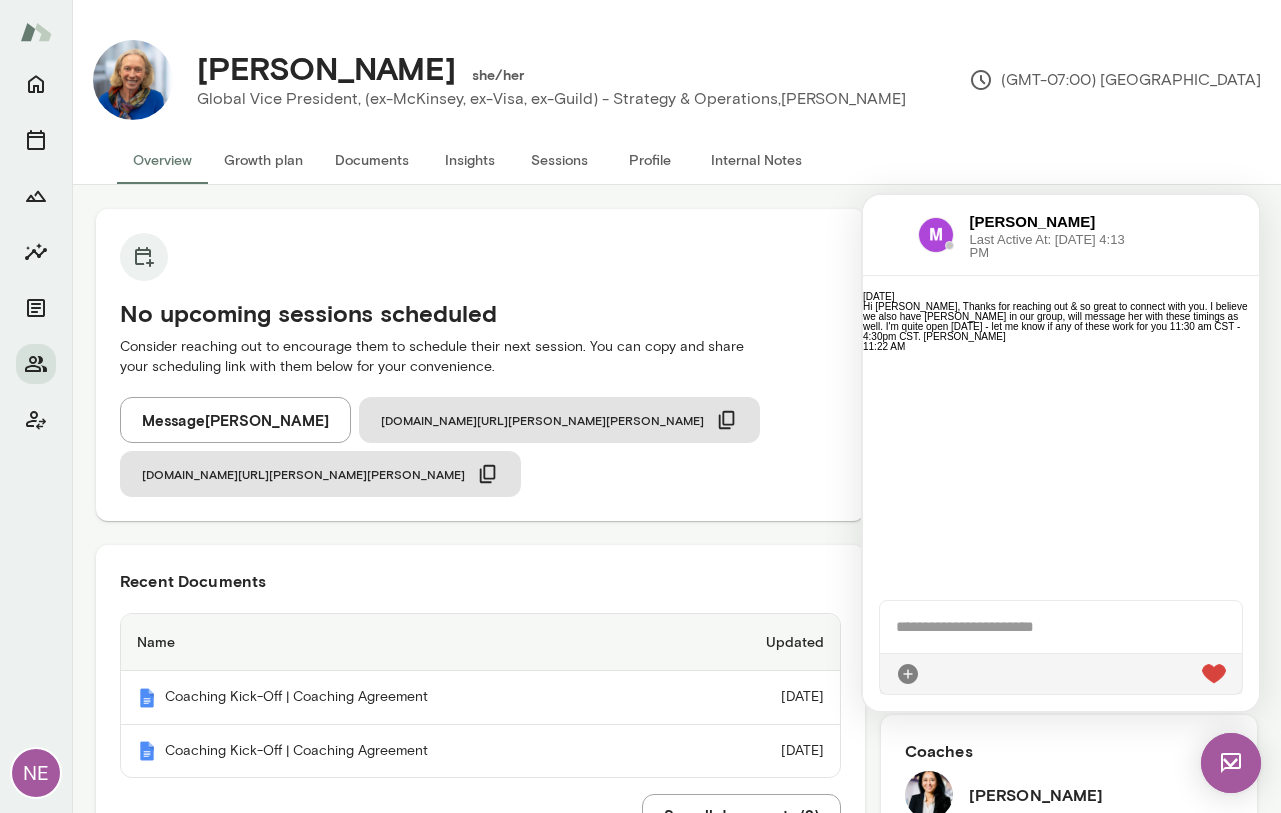 click at bounding box center [1231, 763] 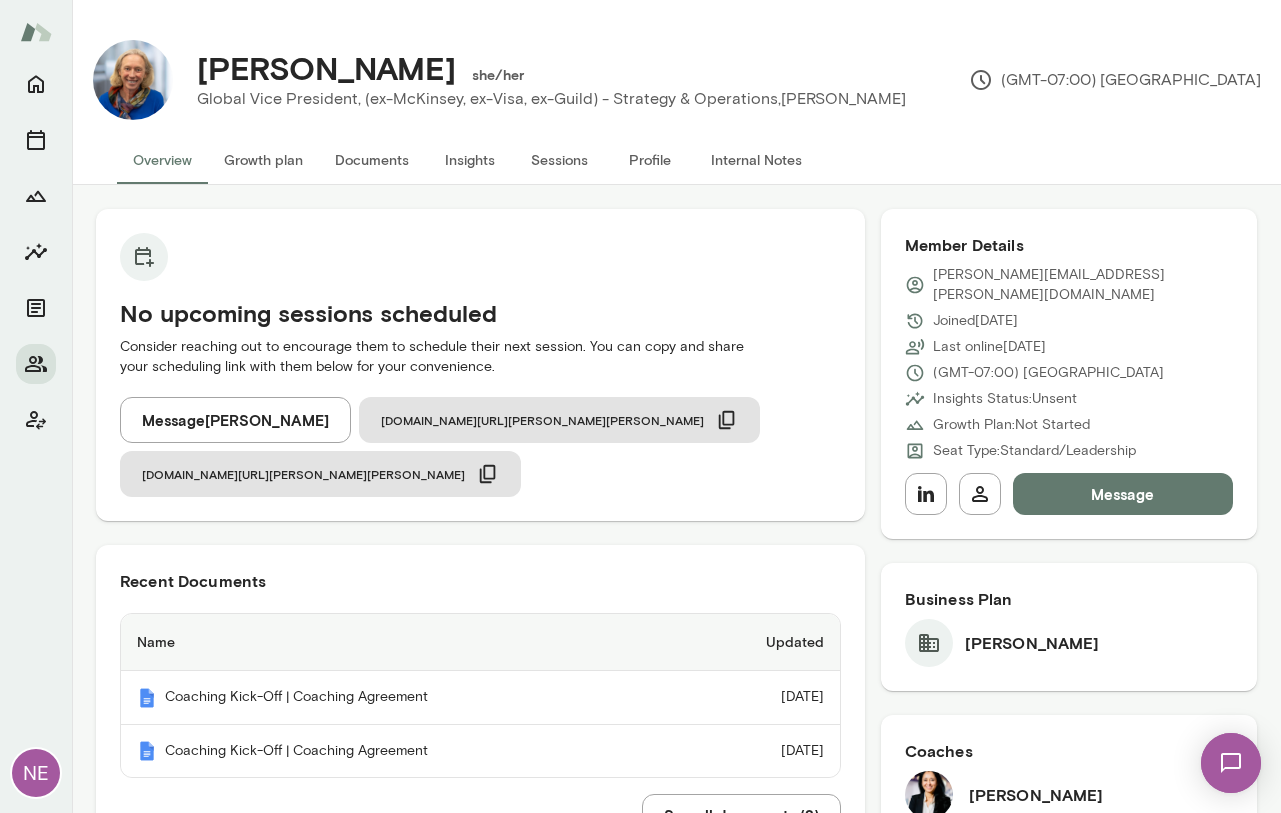 click at bounding box center (1231, 763) 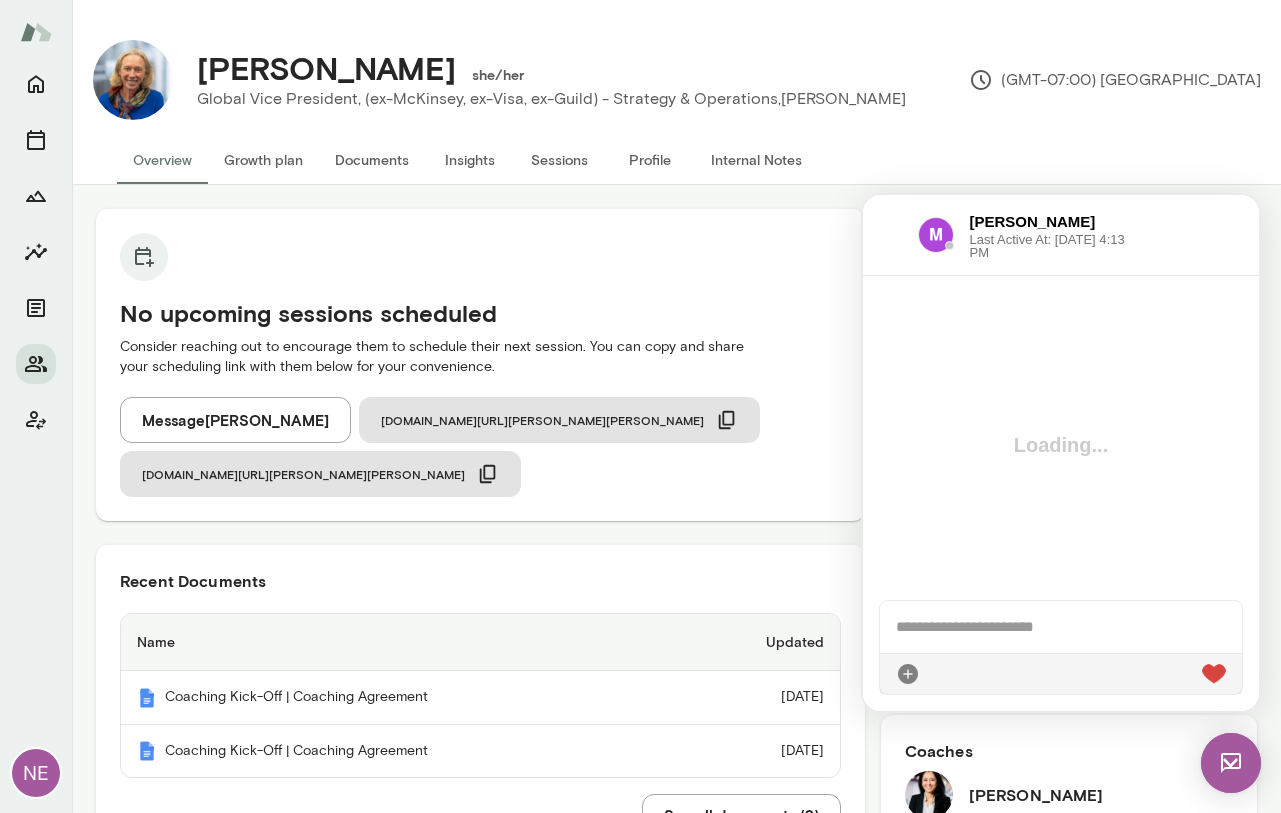 scroll, scrollTop: 0, scrollLeft: 0, axis: both 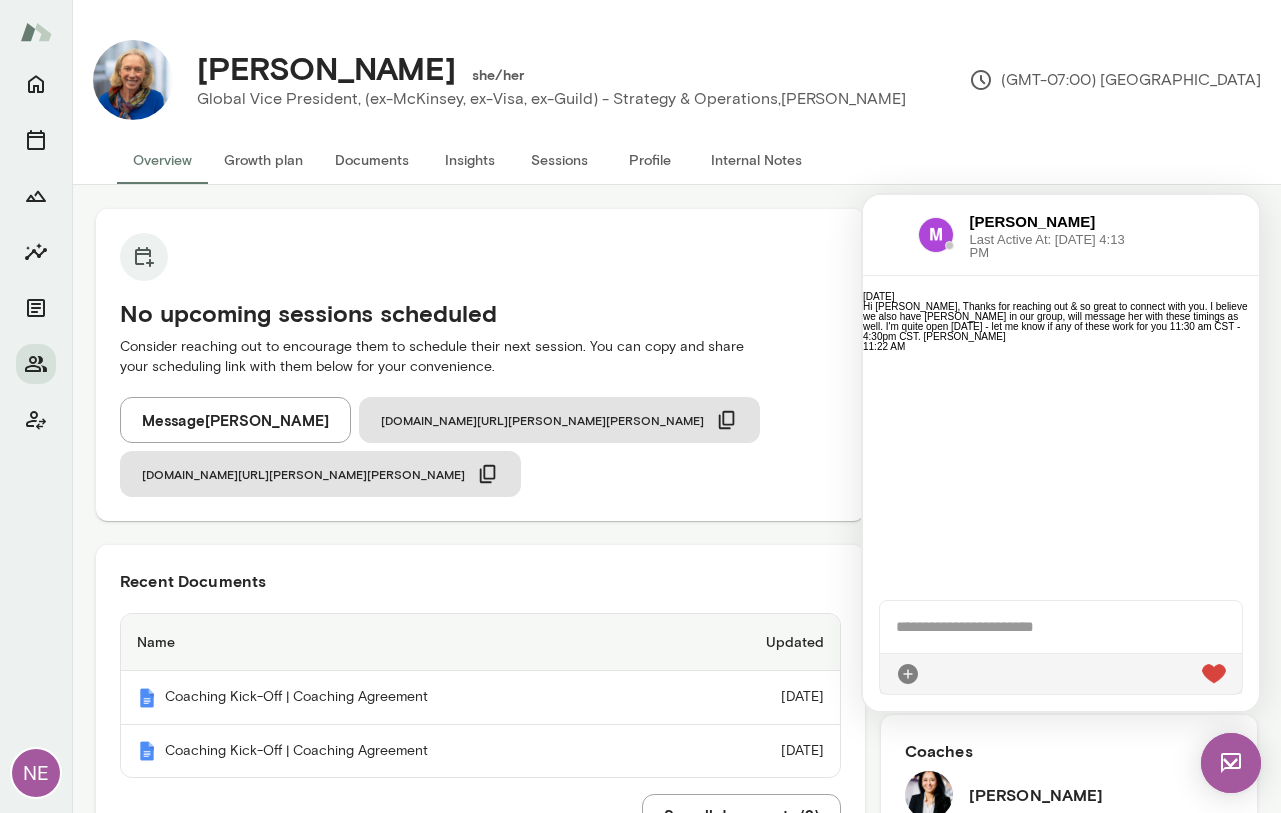 click on "Monica Aggarwal Last Active At: 2nd Jul 2025, 4:13 PM" at bounding box center (1003, 235) 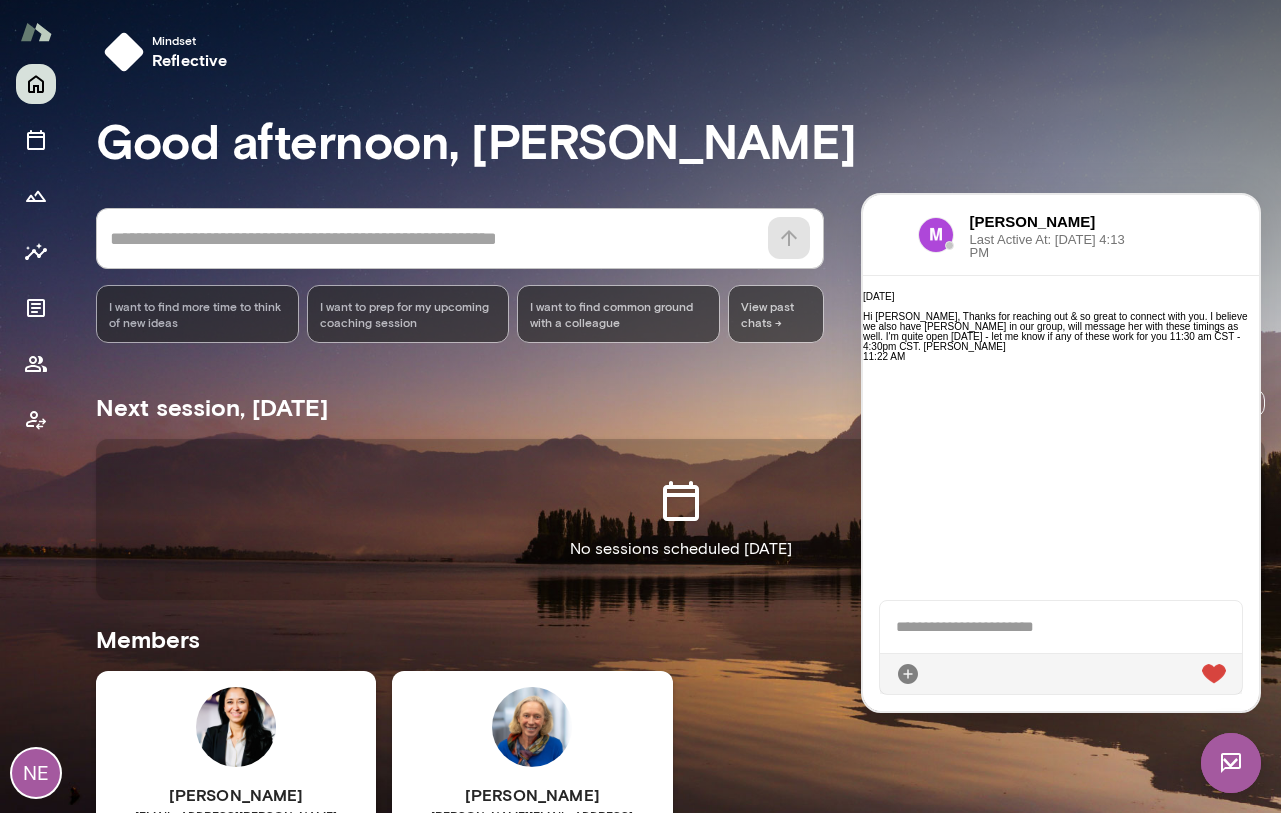 scroll, scrollTop: 0, scrollLeft: 0, axis: both 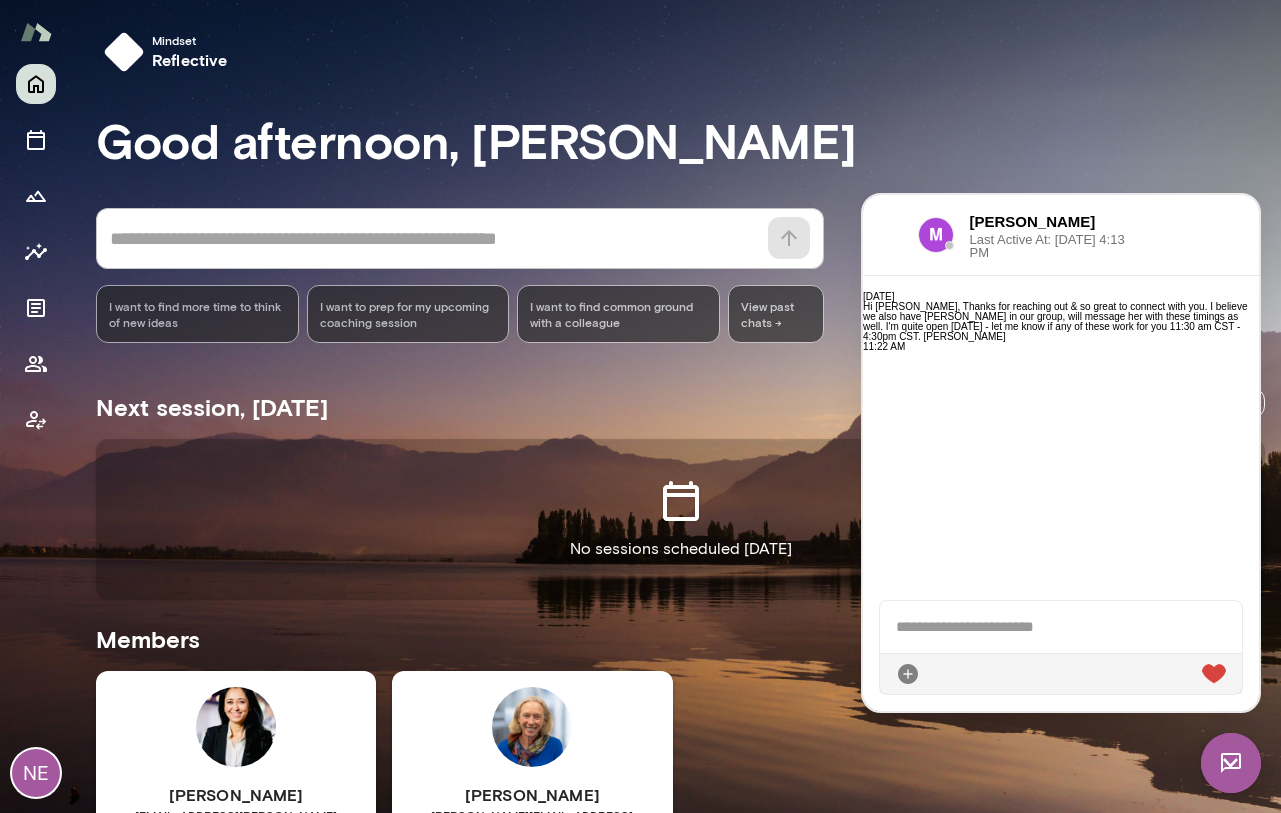 click on "Today Hi Najla,
Thanks for reaching out & so great to connect with you. I believe we also have Cathy in our group, will message her with these timings as well. I'm quite open today - let me know if any of these work for you 11:30 am CST - 4:30pm CST.
Best,
Monica 11:22 AM" at bounding box center [1061, 430] 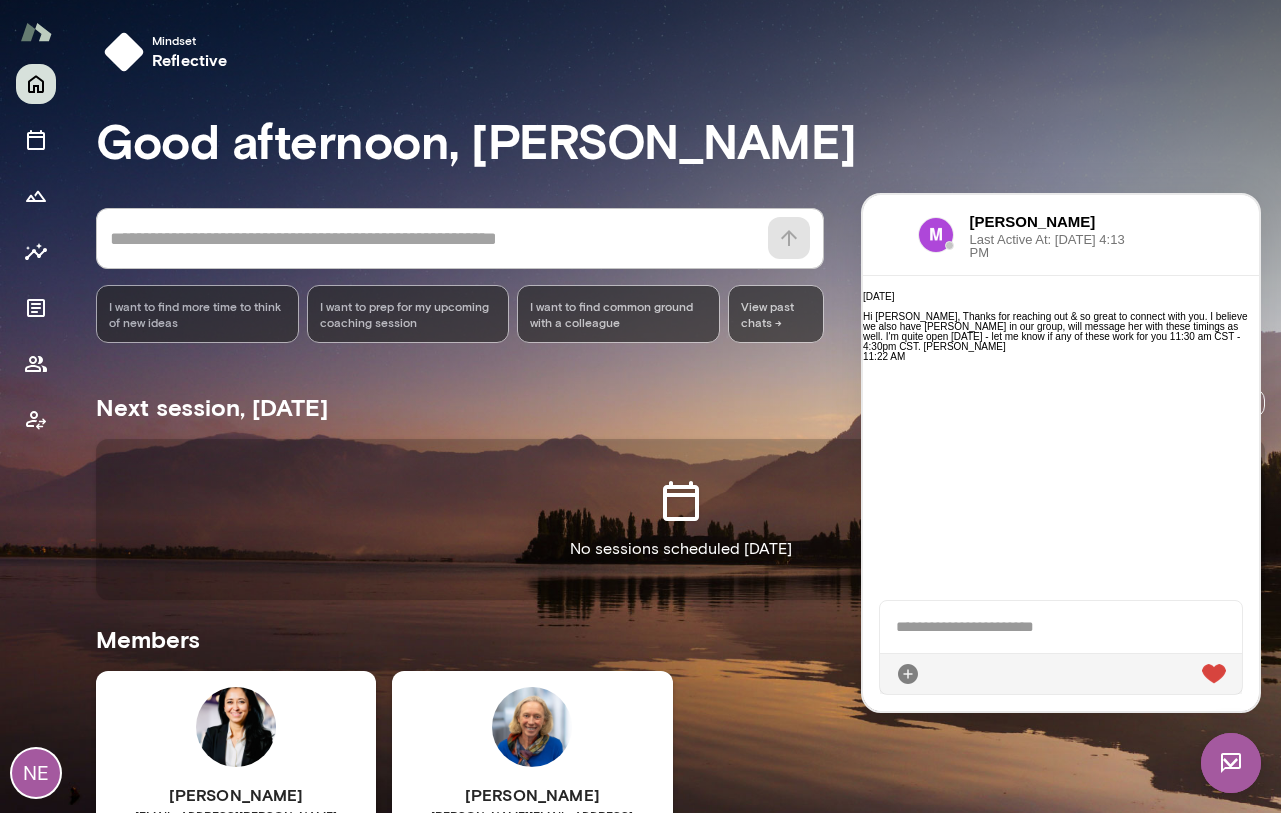 click at bounding box center [869, 310] 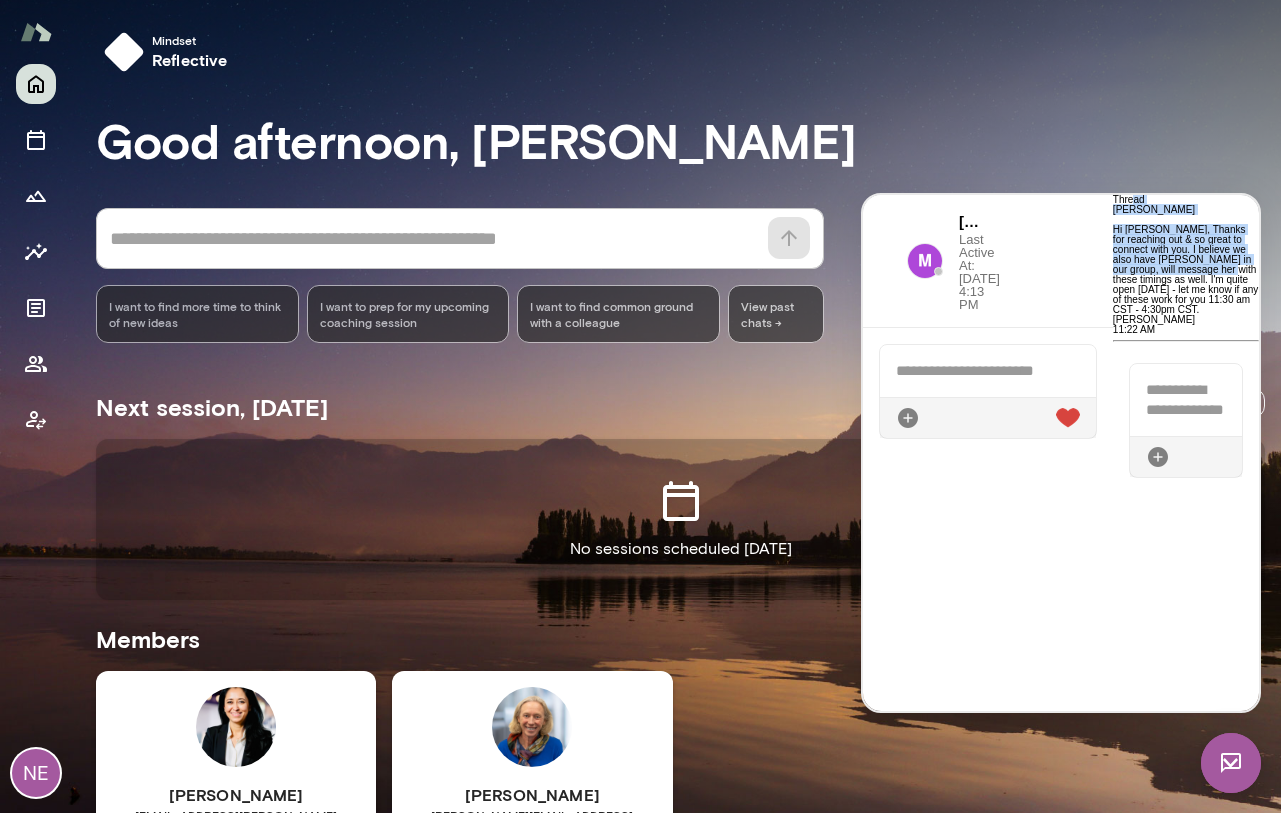 drag, startPoint x: 908, startPoint y: 222, endPoint x: 987, endPoint y: 389, distance: 184.74306 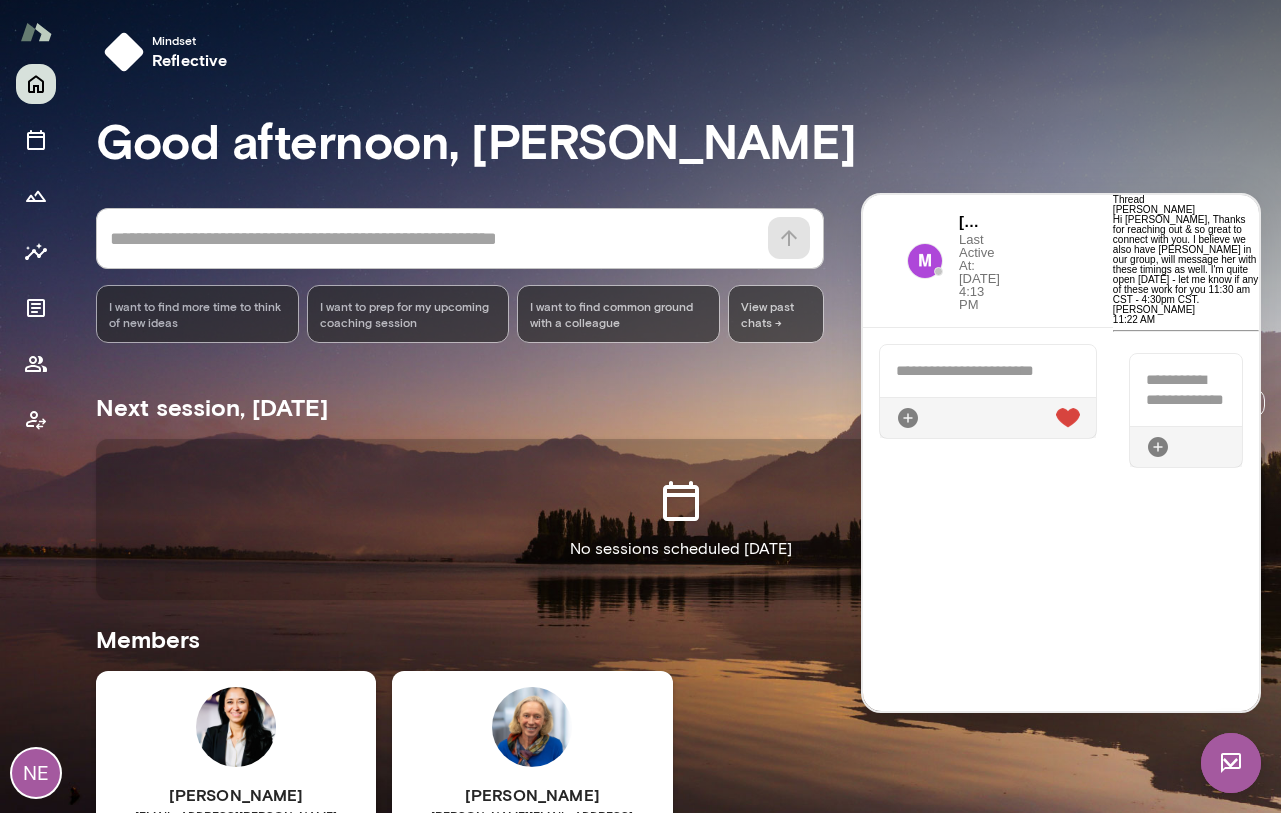 click at bounding box center (1186, 215) 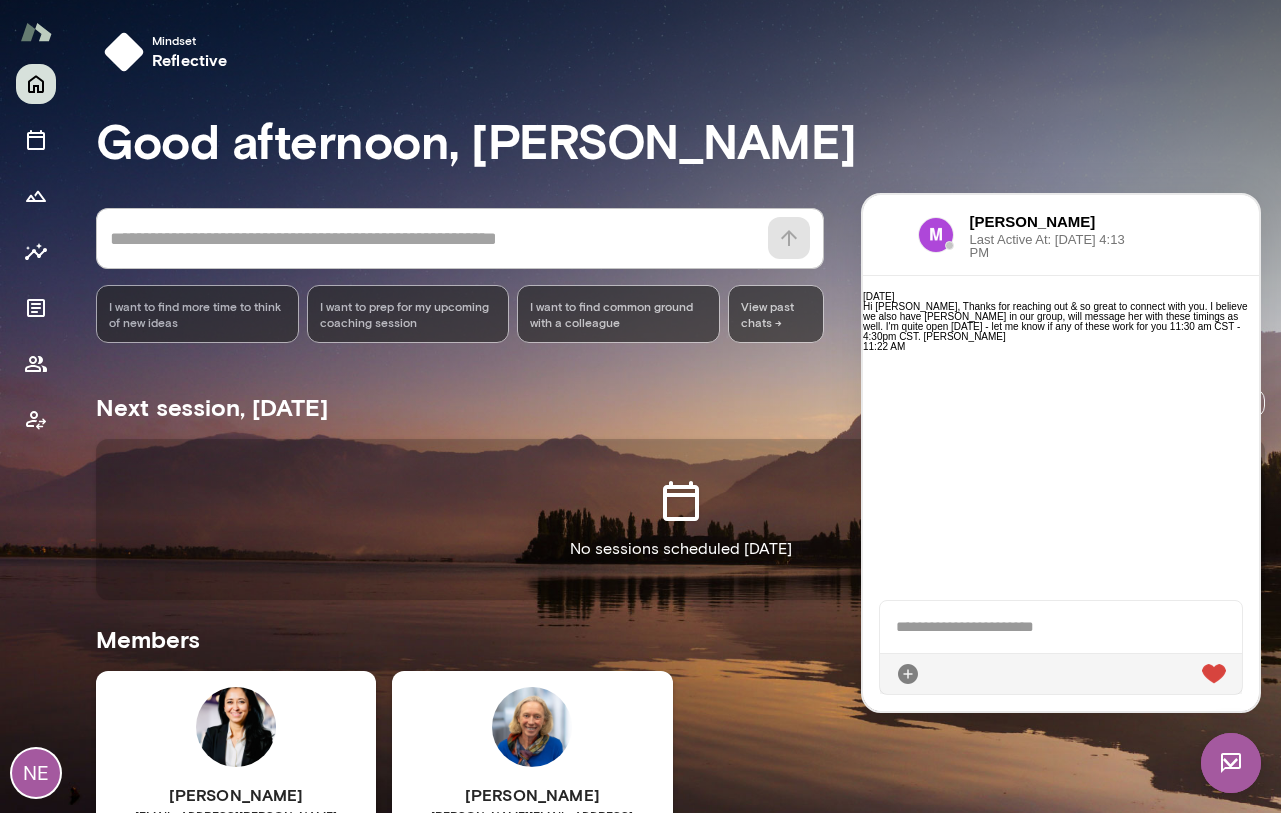 scroll, scrollTop: 107, scrollLeft: 0, axis: vertical 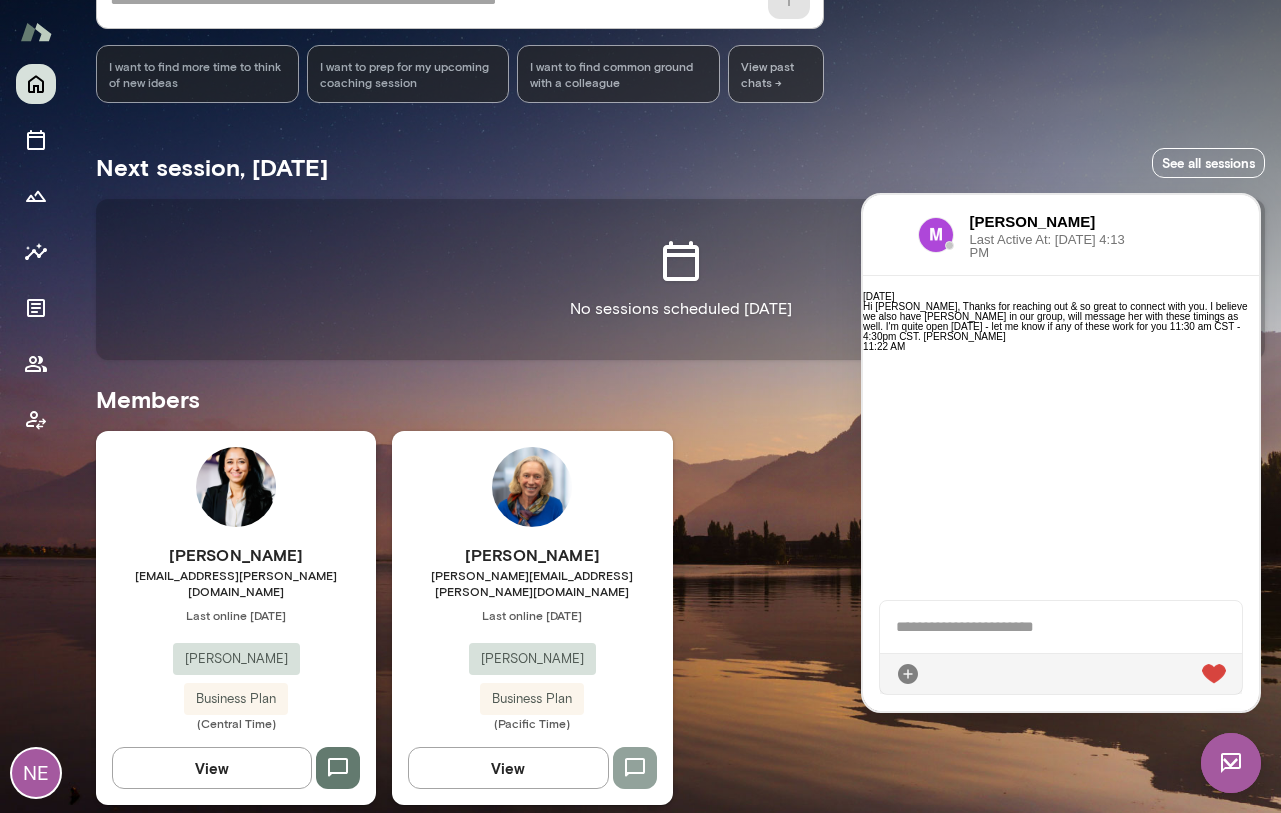 click at bounding box center (635, 768) 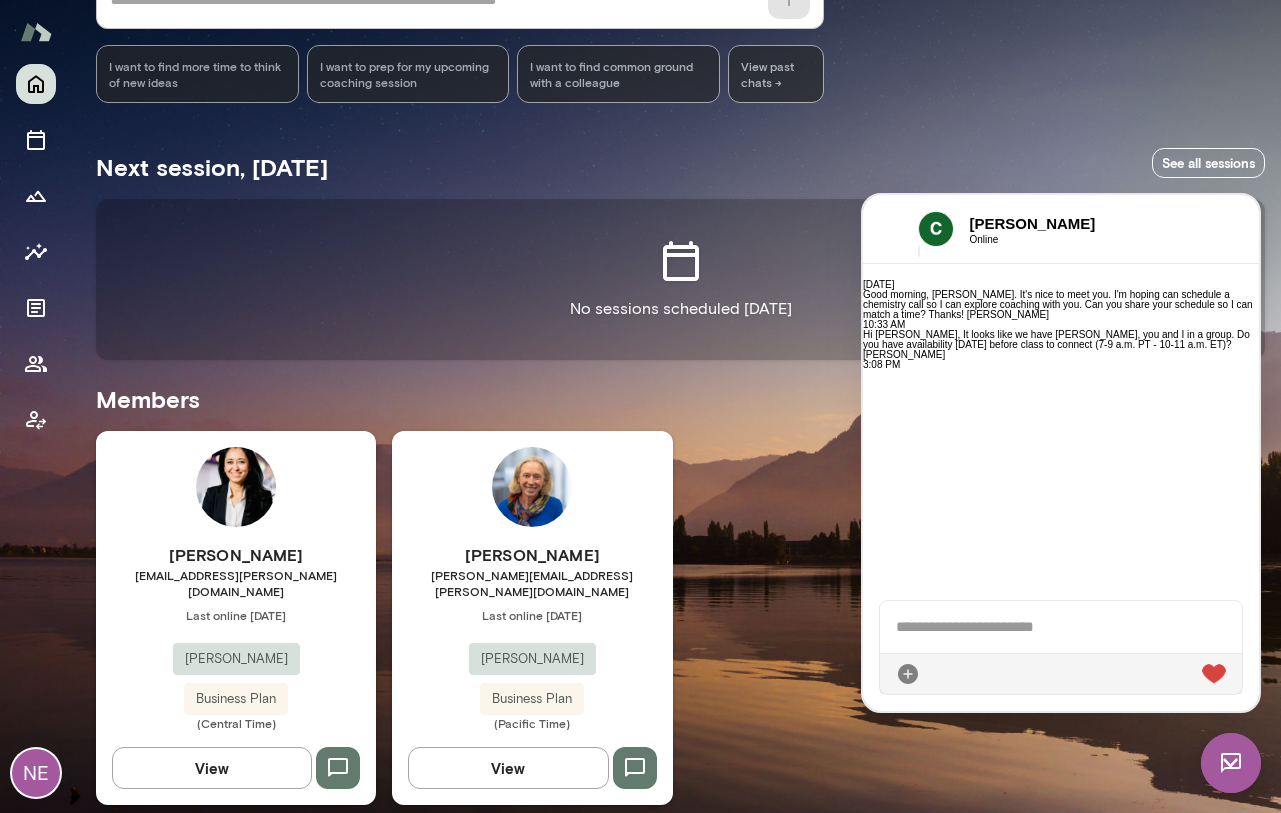 scroll, scrollTop: 132, scrollLeft: 0, axis: vertical 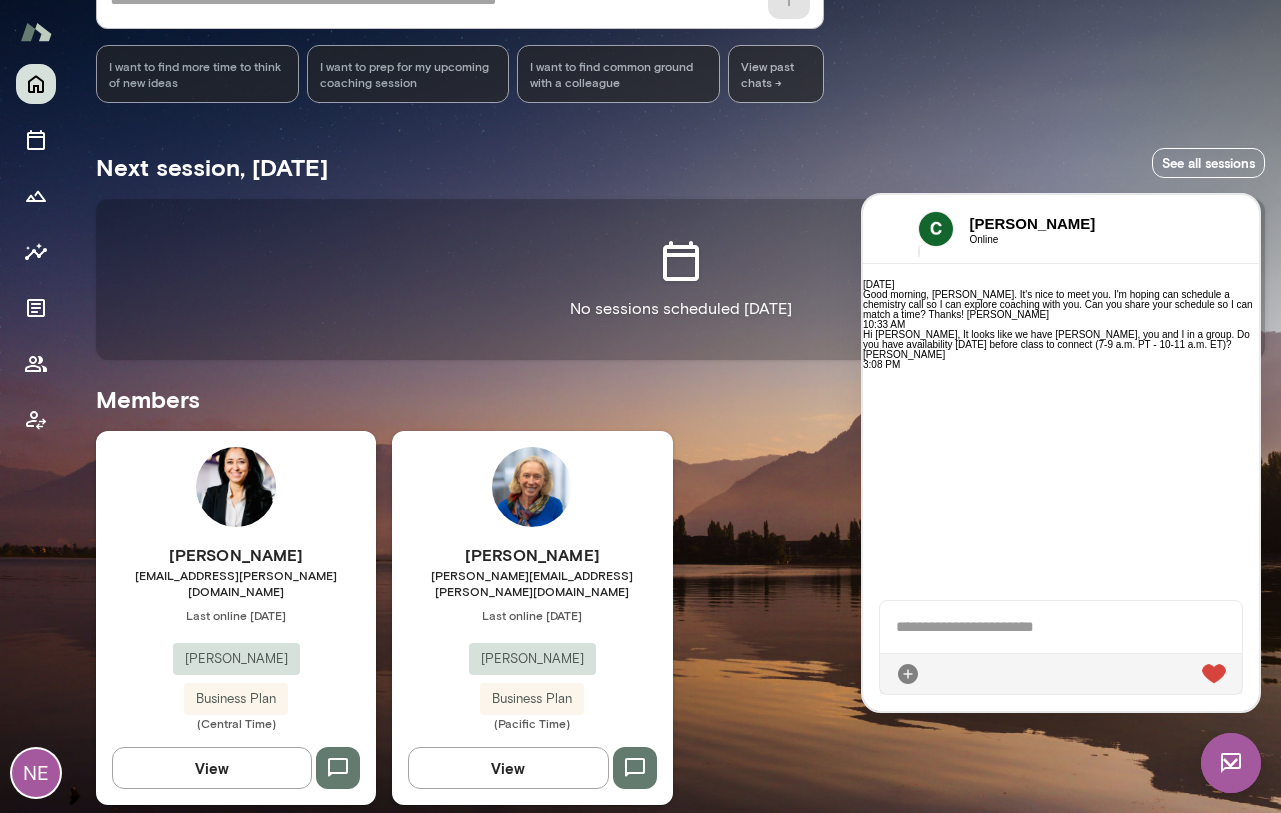 click at bounding box center (1061, 627) 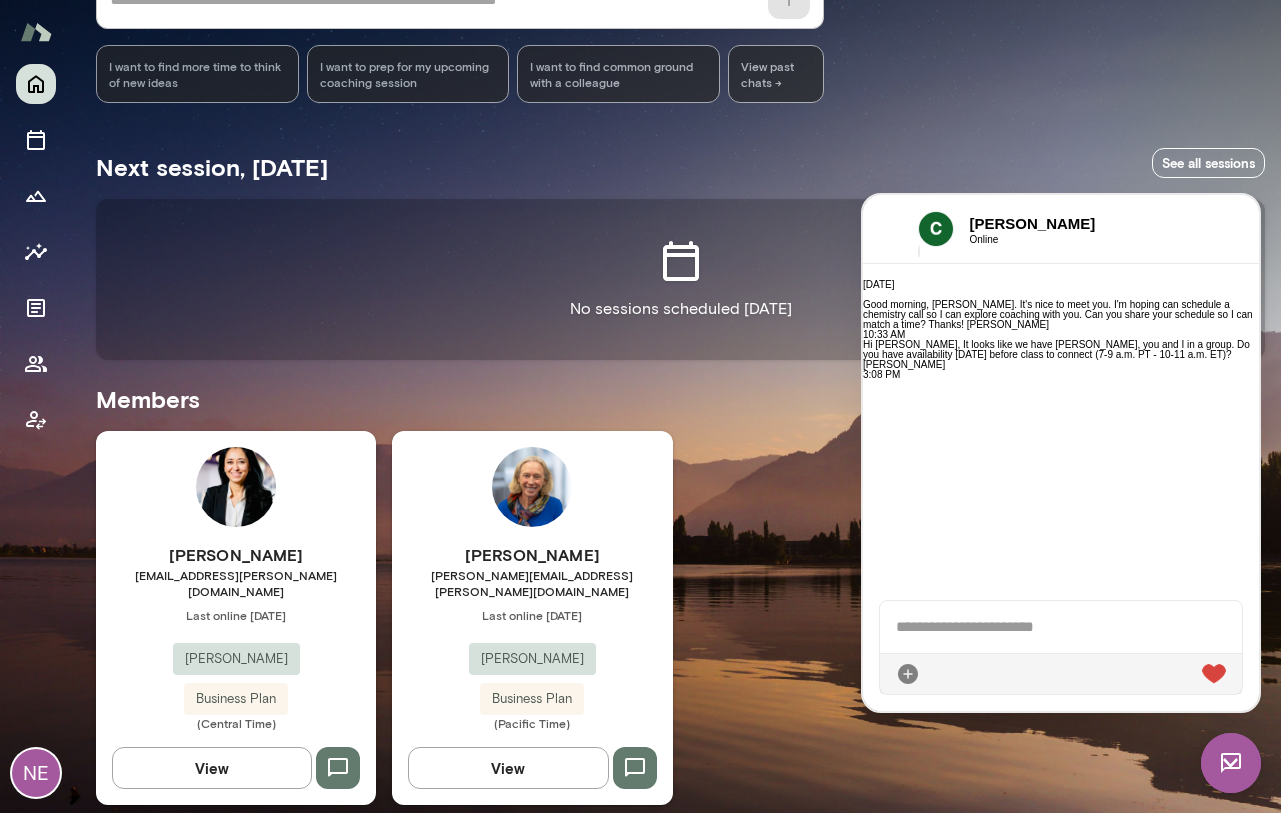 scroll, scrollTop: 132, scrollLeft: 0, axis: vertical 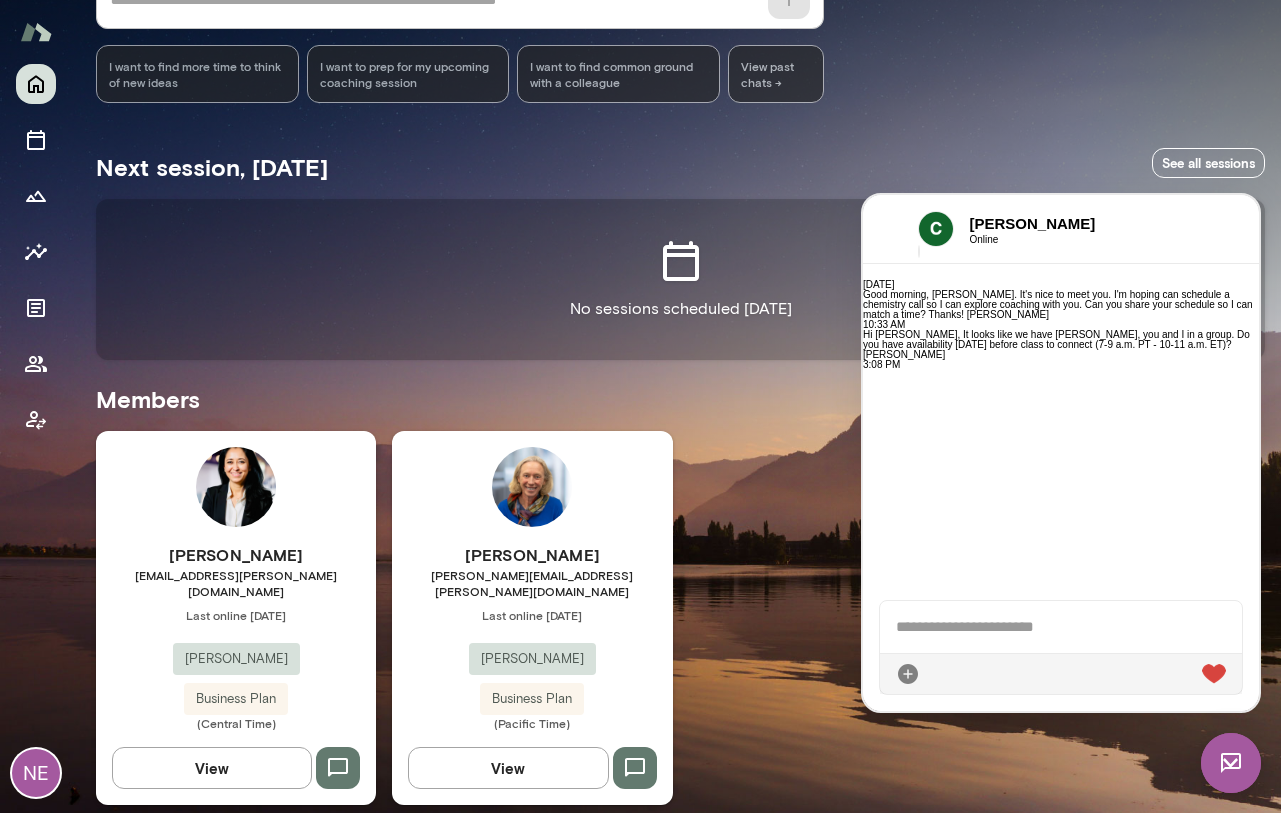 click at bounding box center [1061, 627] 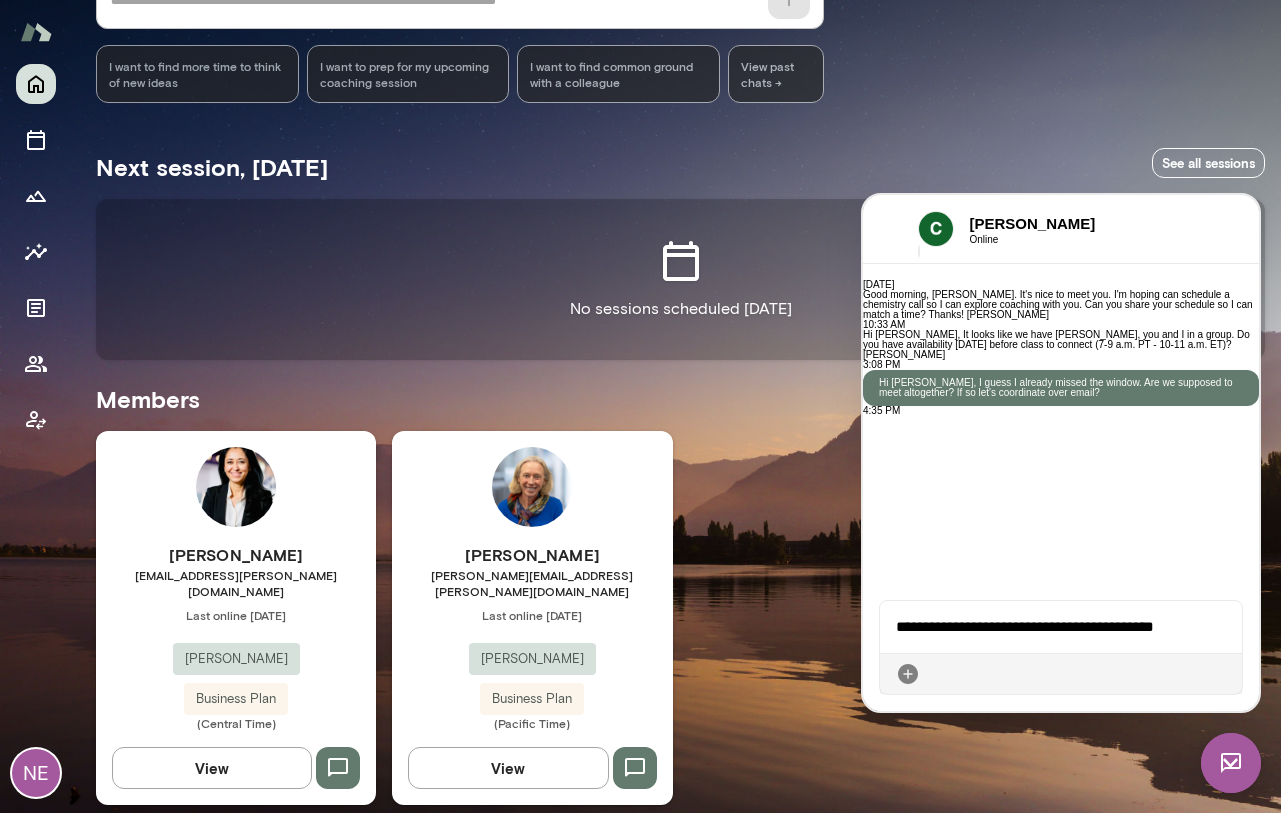 scroll, scrollTop: 259, scrollLeft: 0, axis: vertical 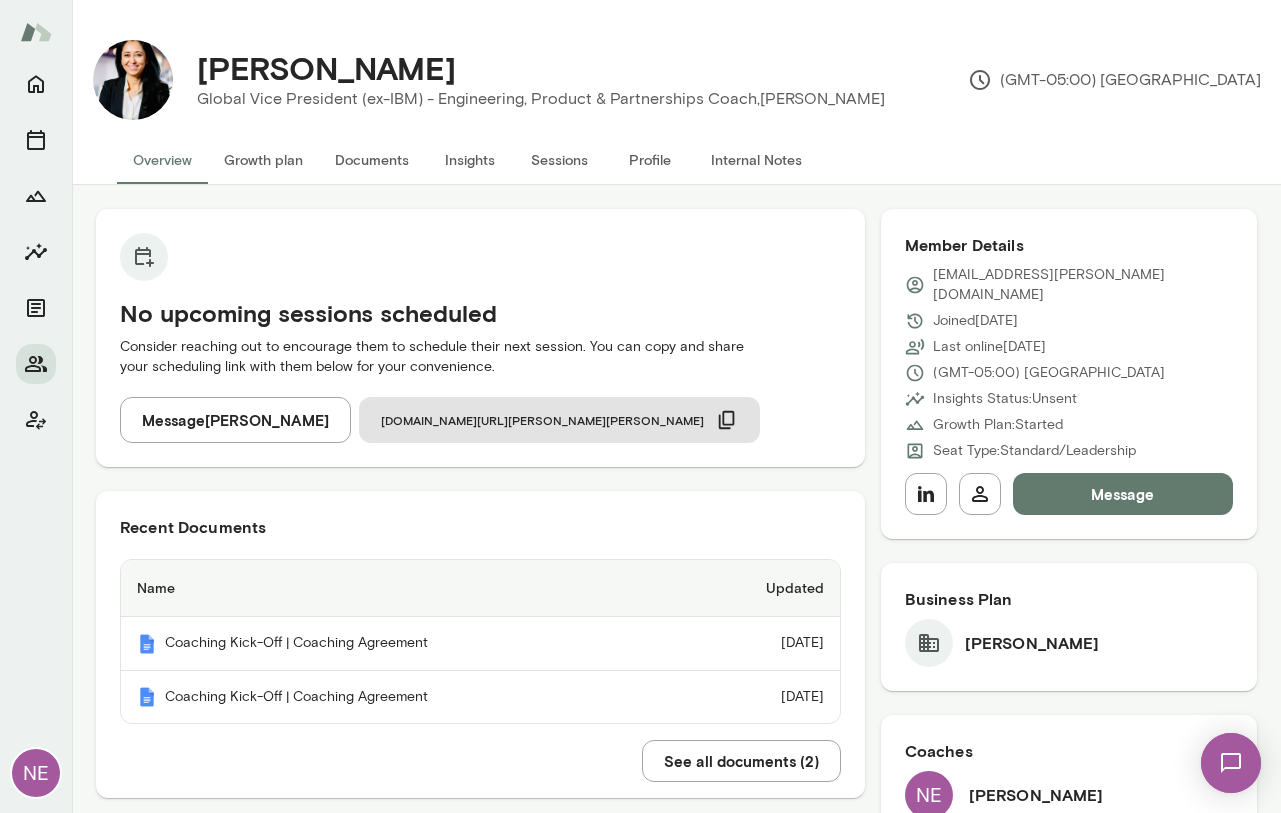 click at bounding box center (1231, 763) 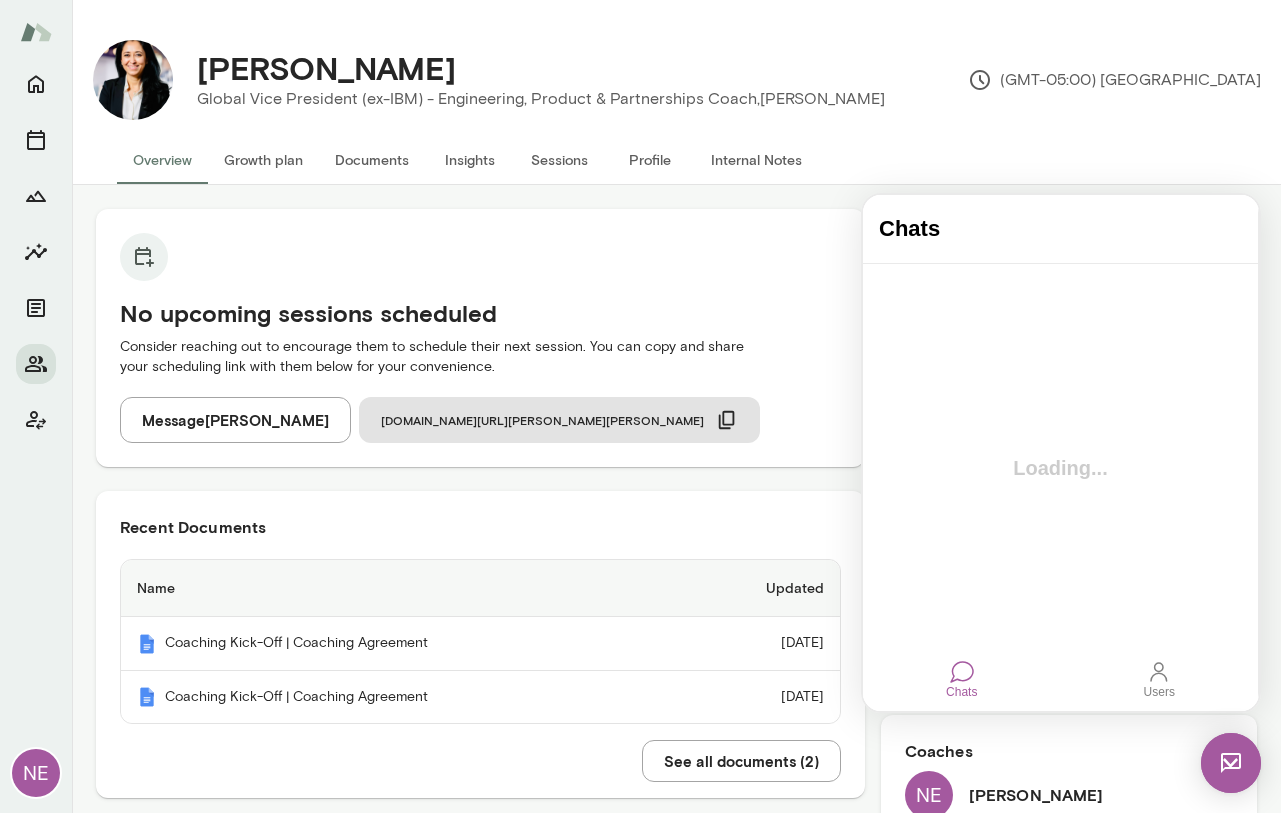 scroll, scrollTop: 0, scrollLeft: 0, axis: both 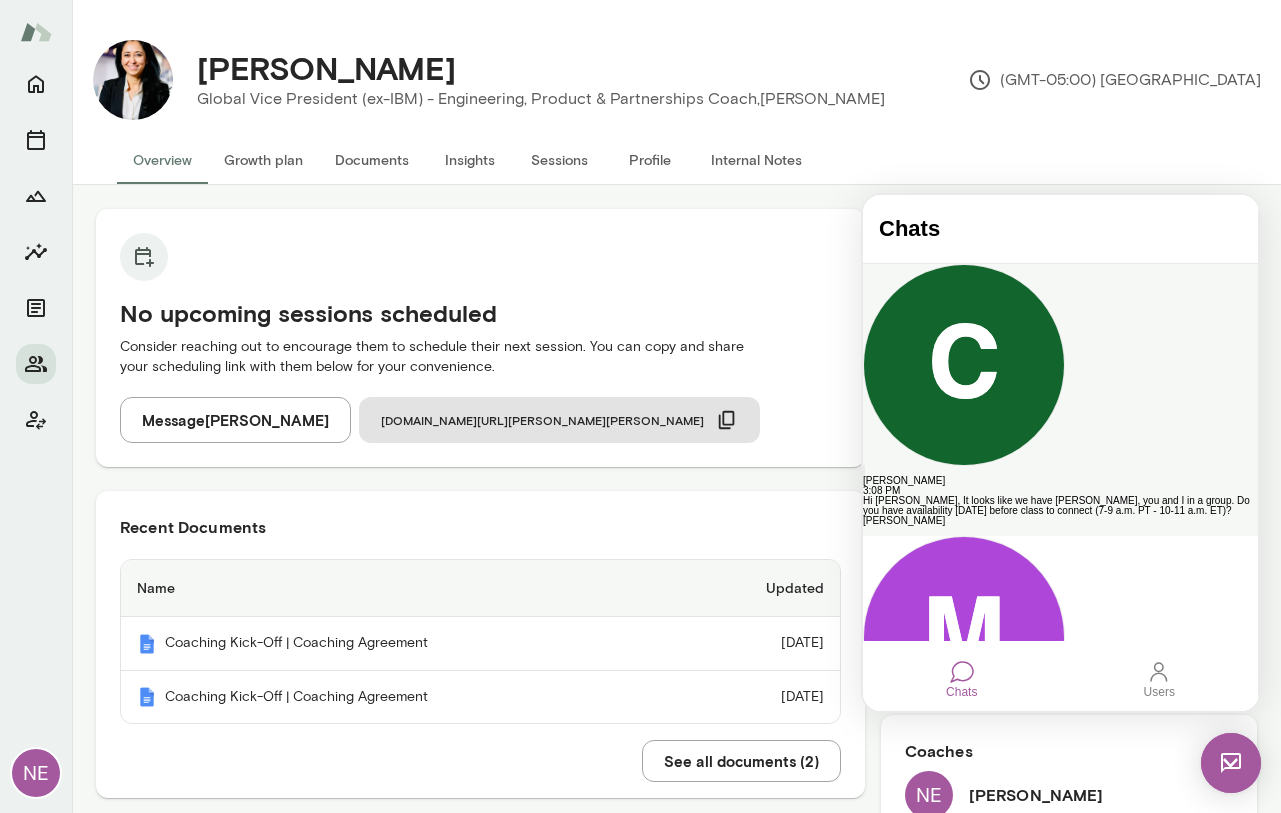 click on "Hi [PERSON_NAME], It looks like we have [PERSON_NAME], you and I in a group.  Do you have availability [DATE] before class to connect (7-9 a.m. PT - 10-11 a.m. ET)?  [PERSON_NAME]" at bounding box center (1060, 511) 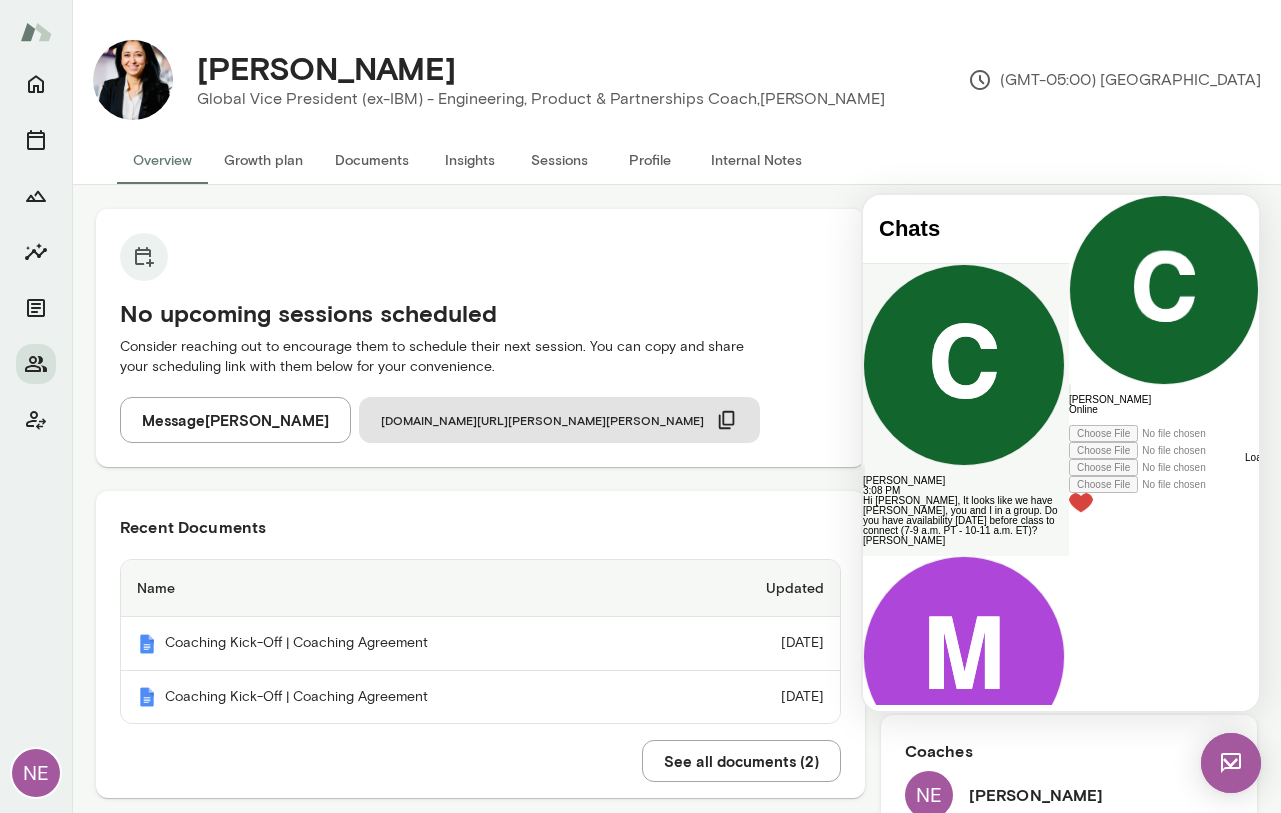 scroll, scrollTop: 132, scrollLeft: 0, axis: vertical 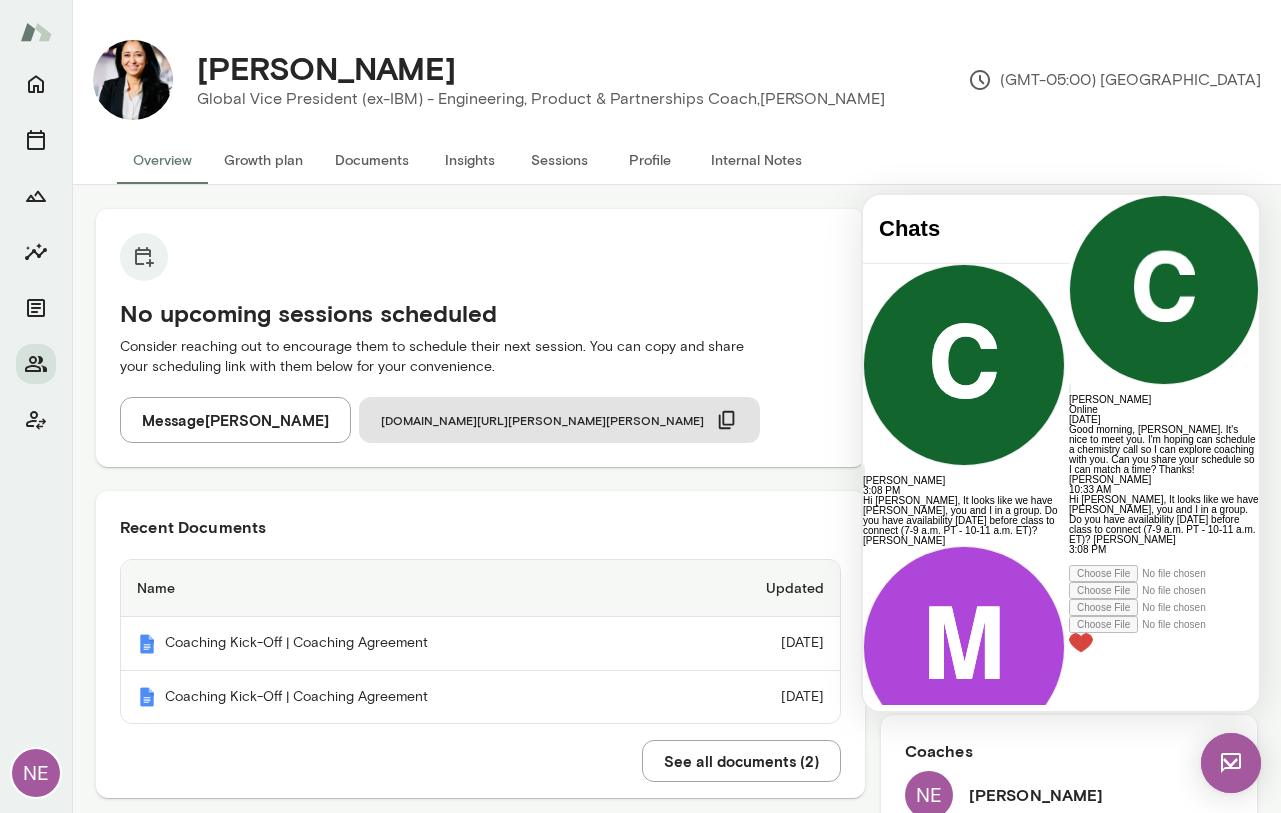 click at bounding box center (1164, 560) 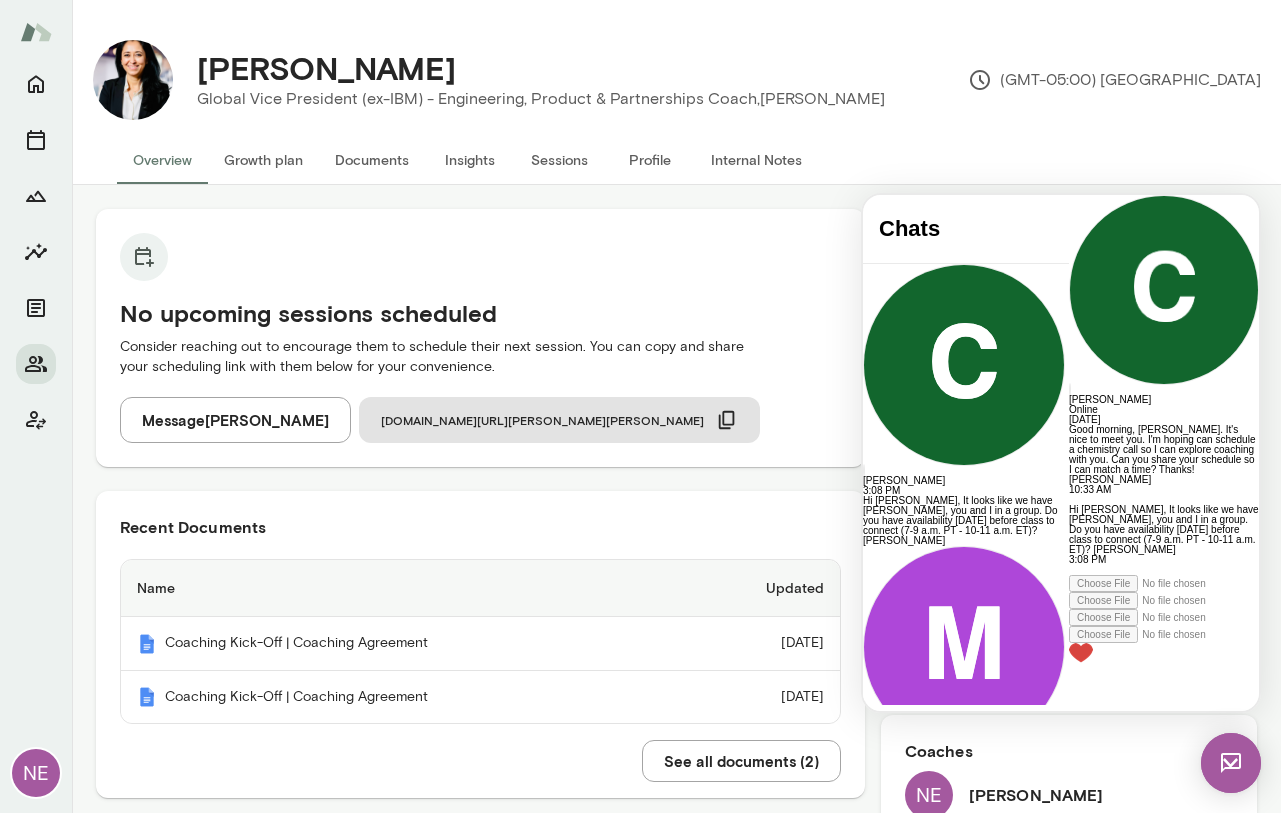 scroll, scrollTop: 132, scrollLeft: 0, axis: vertical 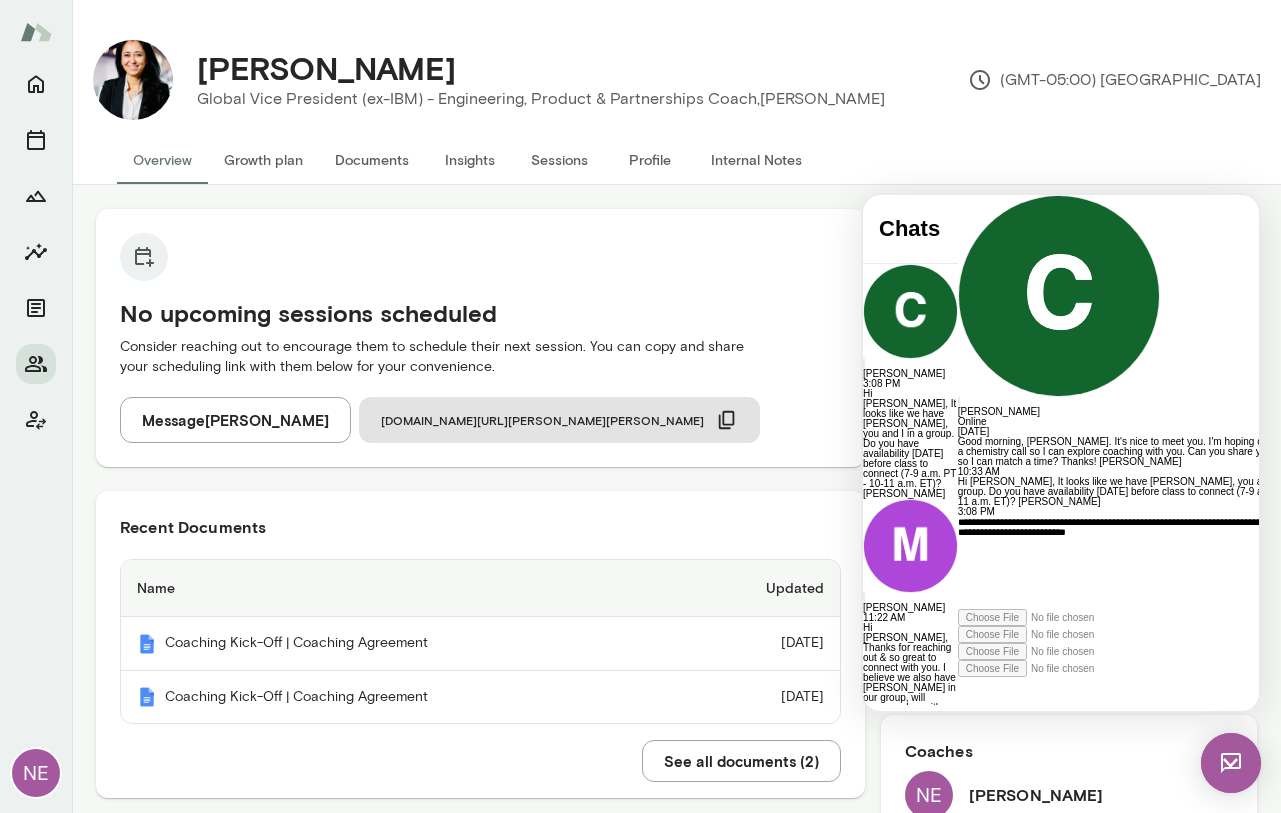 click at bounding box center [958, 677] 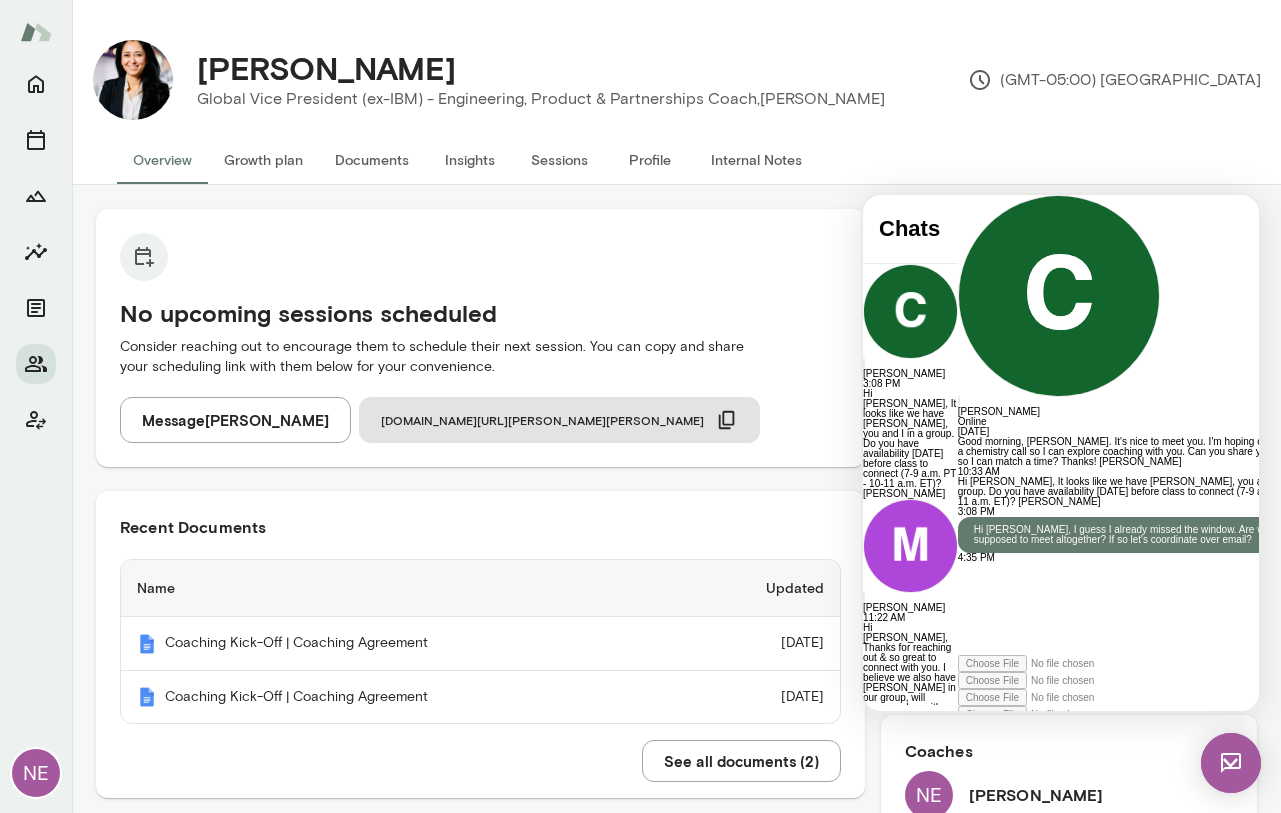 scroll, scrollTop: 259, scrollLeft: 0, axis: vertical 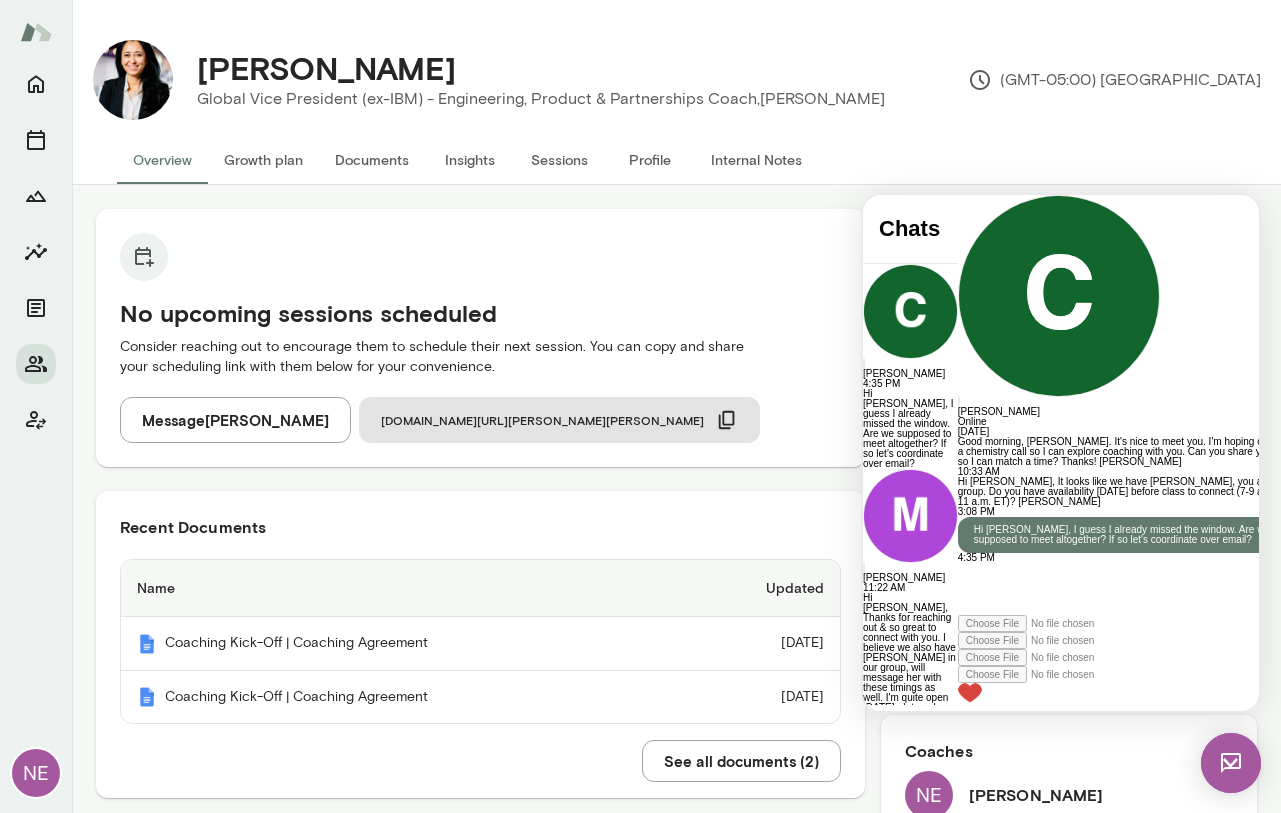 click at bounding box center (1231, 763) 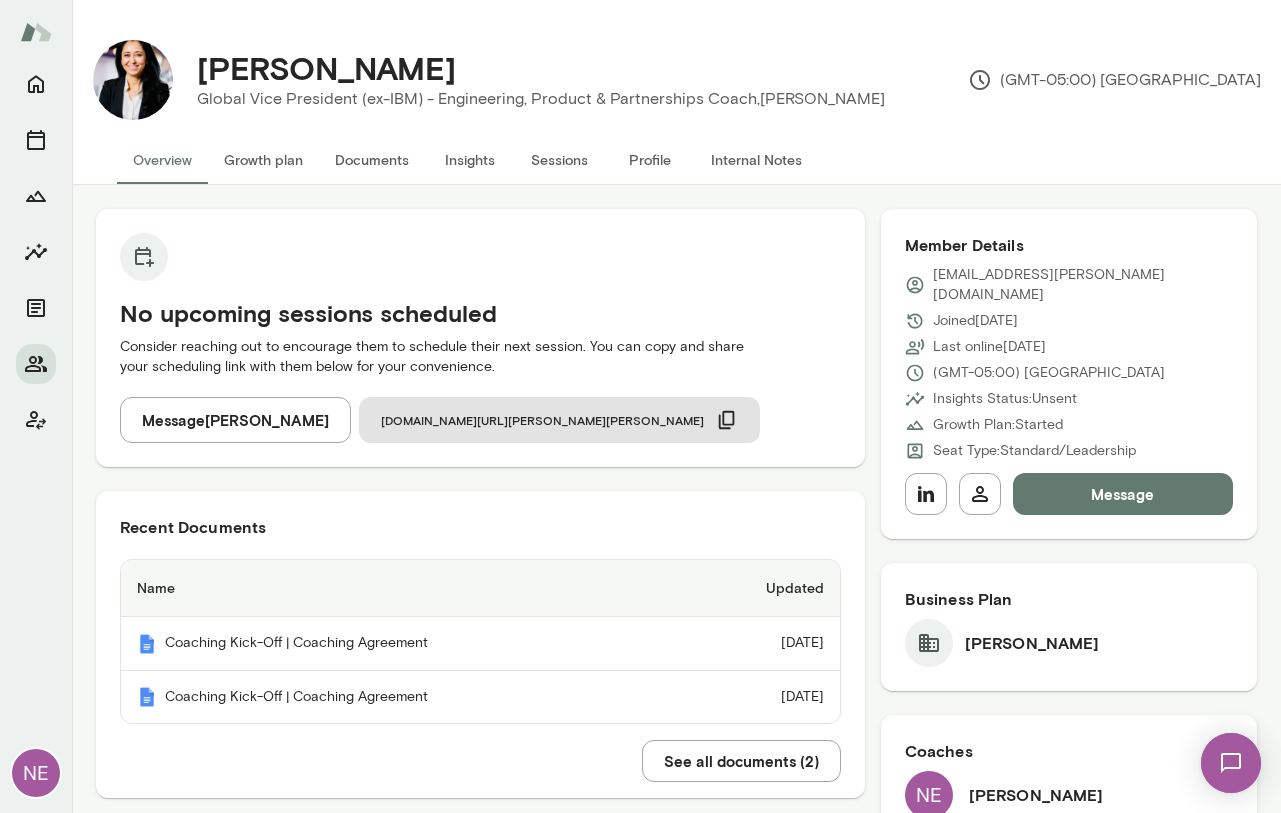 click at bounding box center (1231, 763) 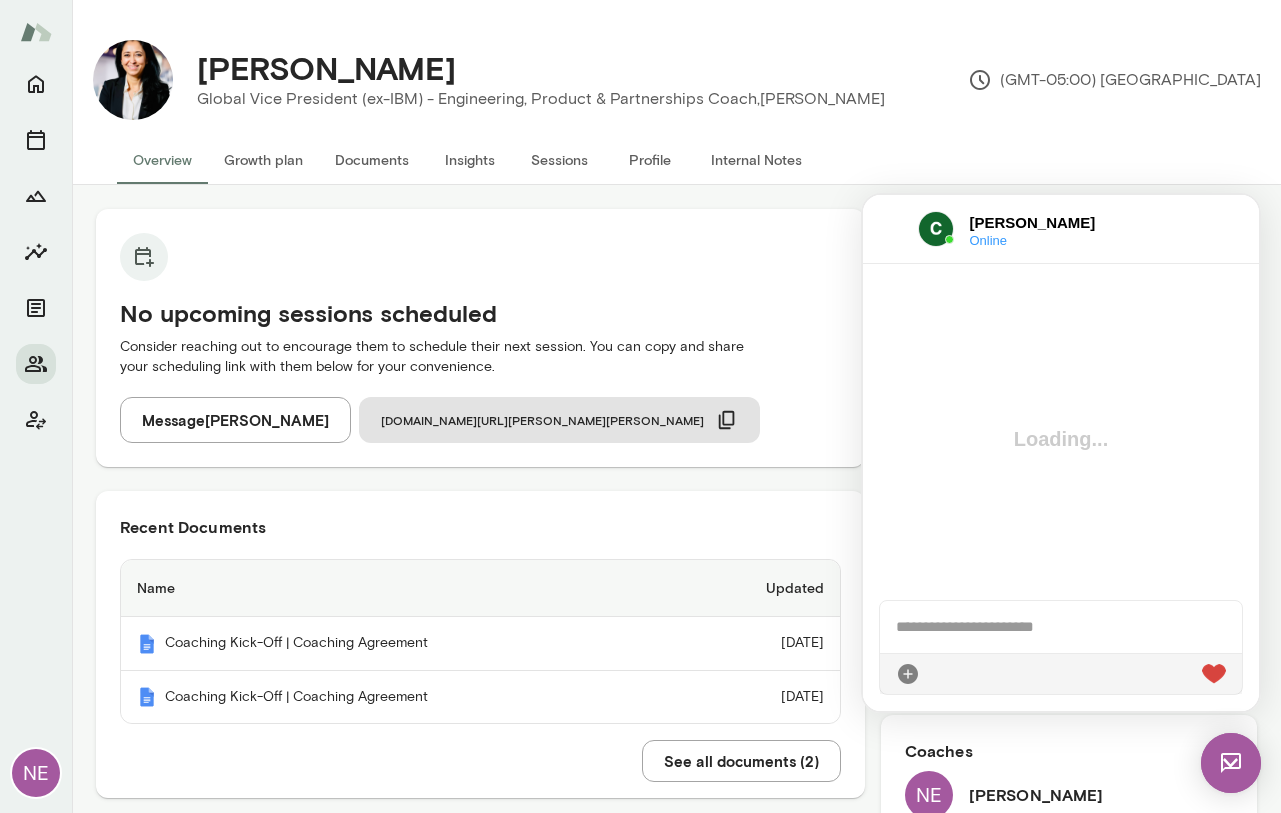 scroll, scrollTop: 0, scrollLeft: 0, axis: both 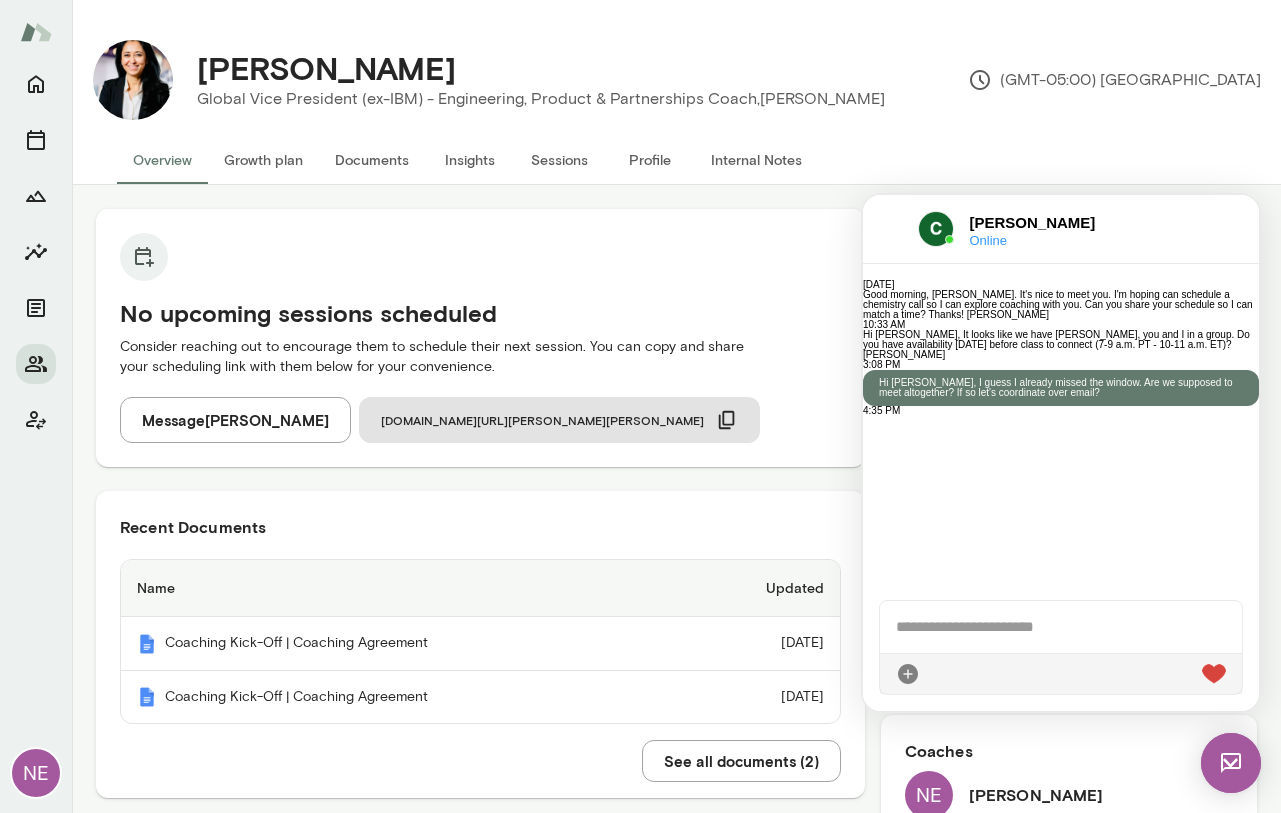 click on "Cathy Wright Online" at bounding box center (1003, 229) 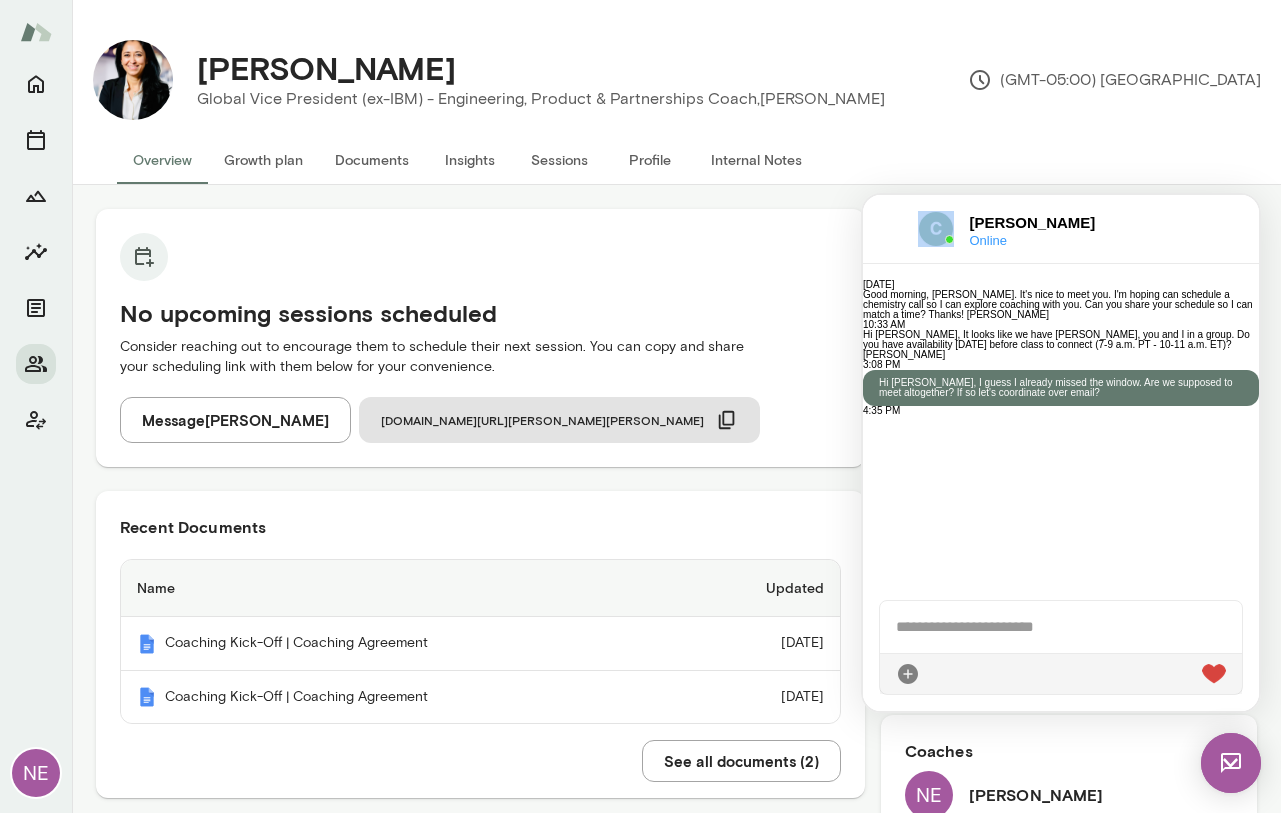 click on "Cathy Wright Online" at bounding box center (1003, 229) 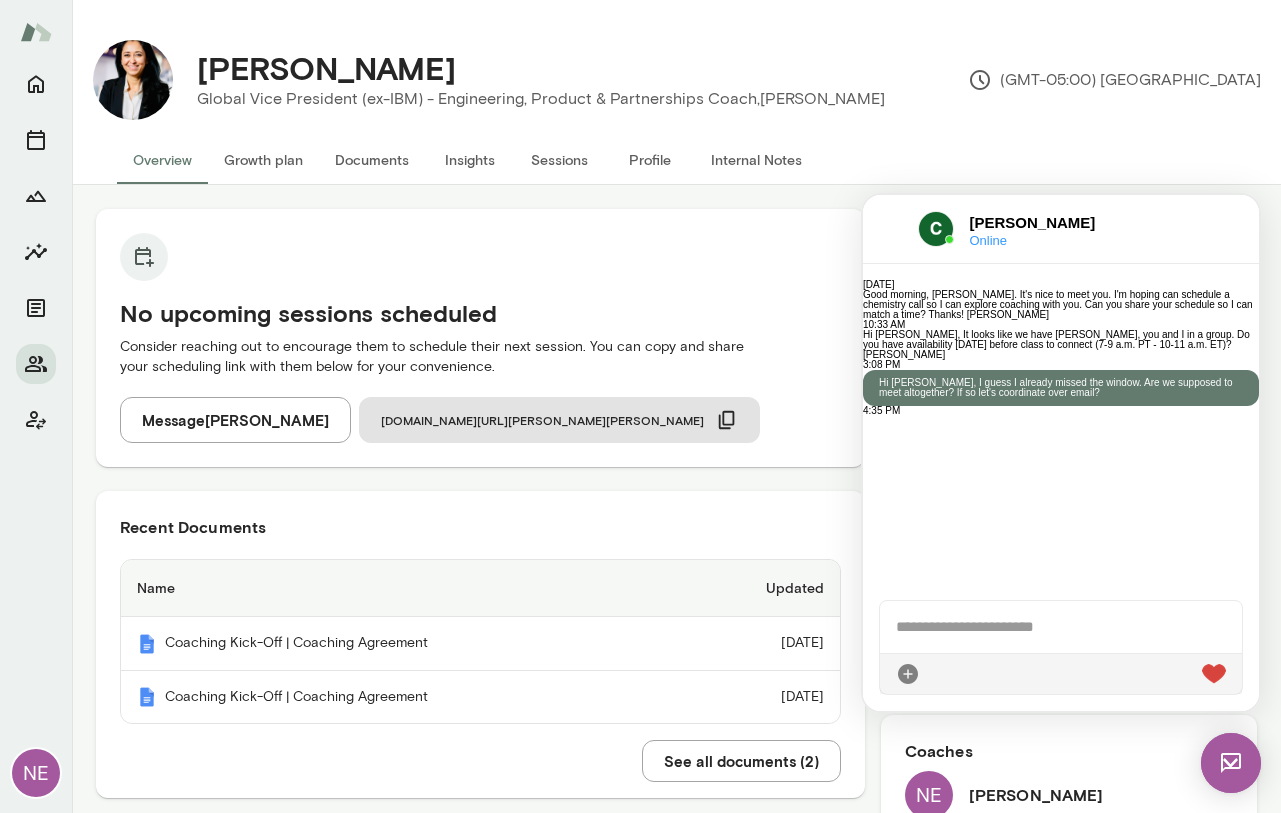 click on "Today Good morning, Najla.  It's nice to meet you.  I'm hoping can schedule a chemistry call so I can explore coaching with you.  Can you share your schedule so I can match a time?  Thanks!  Cathy 10:33 AM Hi Najla, It looks like we have Monica, you and I in a group.  Do you have availability tomorrow before class to connect (7-9 a.m. PT - 10-11 a.m. ET)?  Cathy 3:08 PM Hi Cathy, I guess I already missed the window. Are we supposed to meet altogether? If so let's coordinate over email? 4:35 PM" at bounding box center [1061, 424] 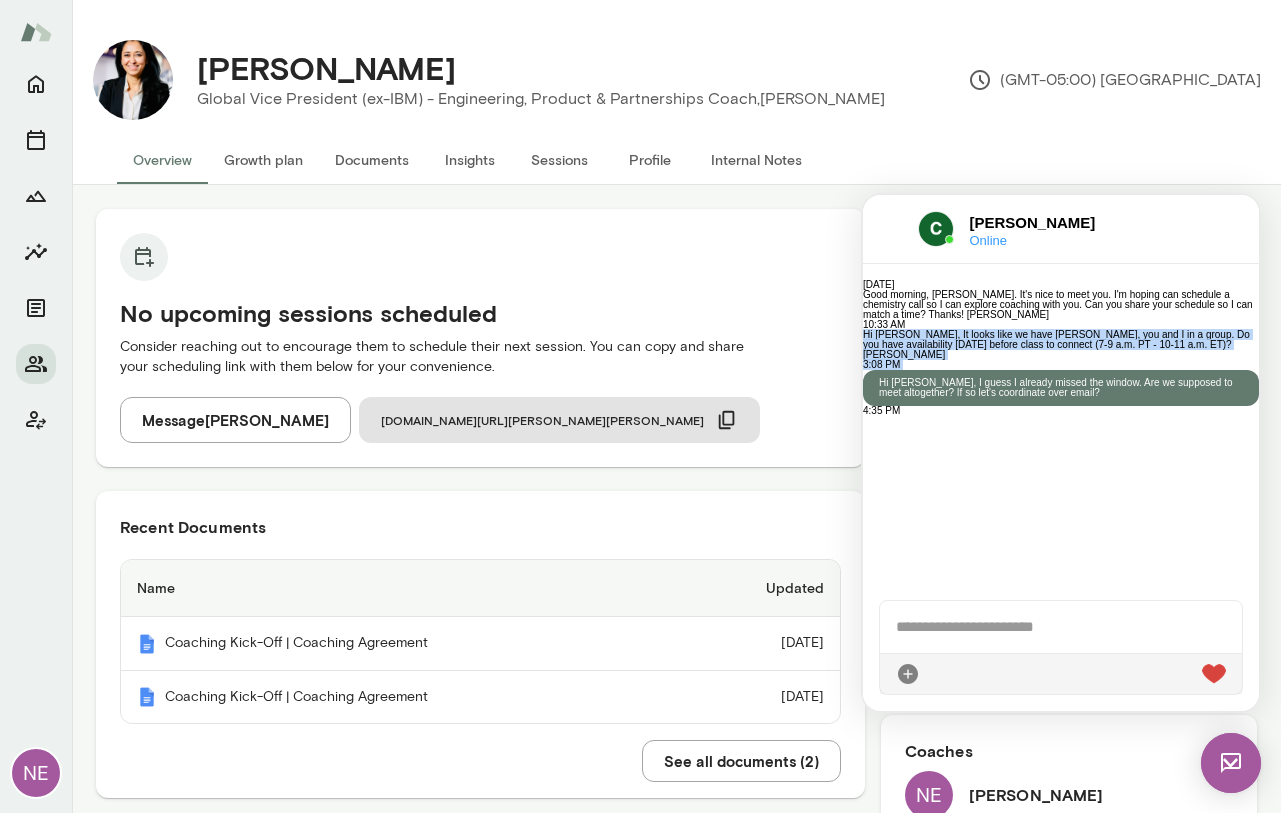 drag, startPoint x: 889, startPoint y: 267, endPoint x: 1220, endPoint y: 433, distance: 370.29312 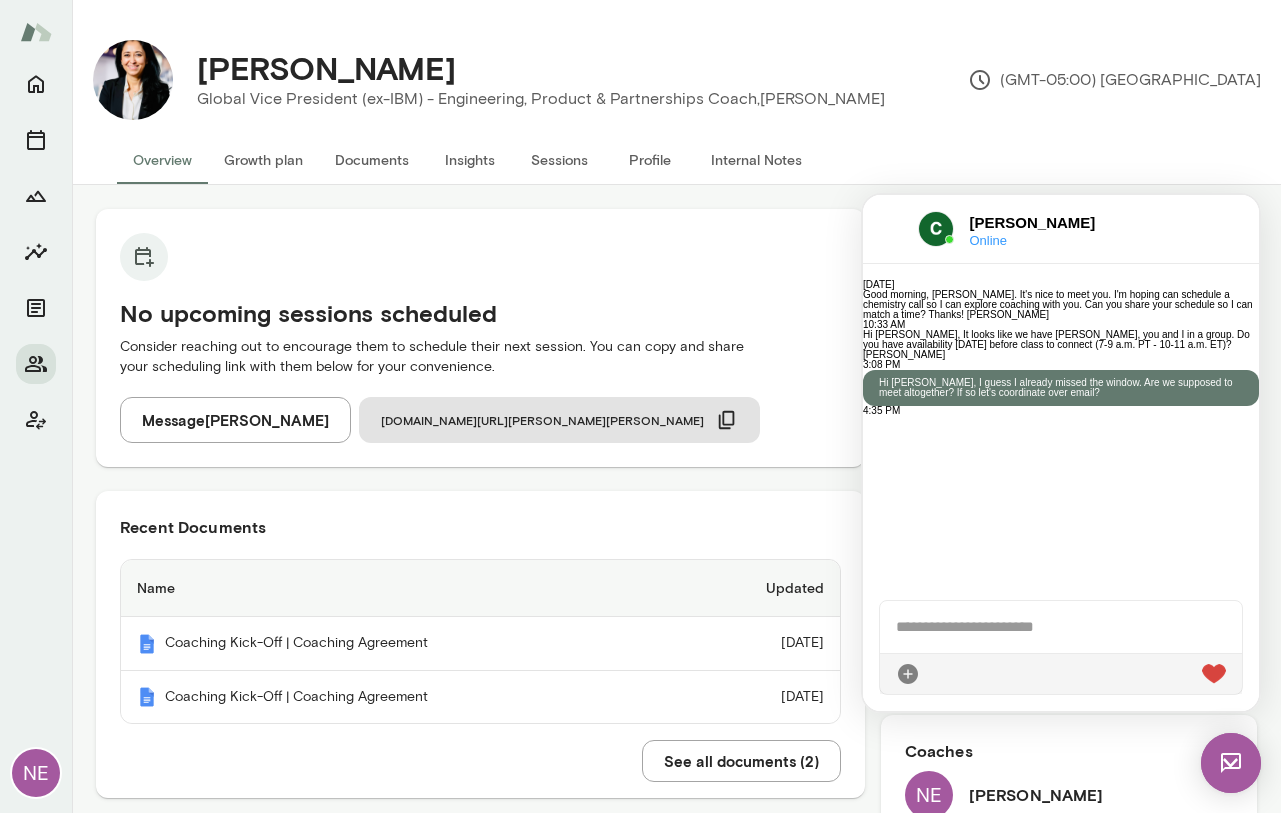 scroll, scrollTop: 259, scrollLeft: 0, axis: vertical 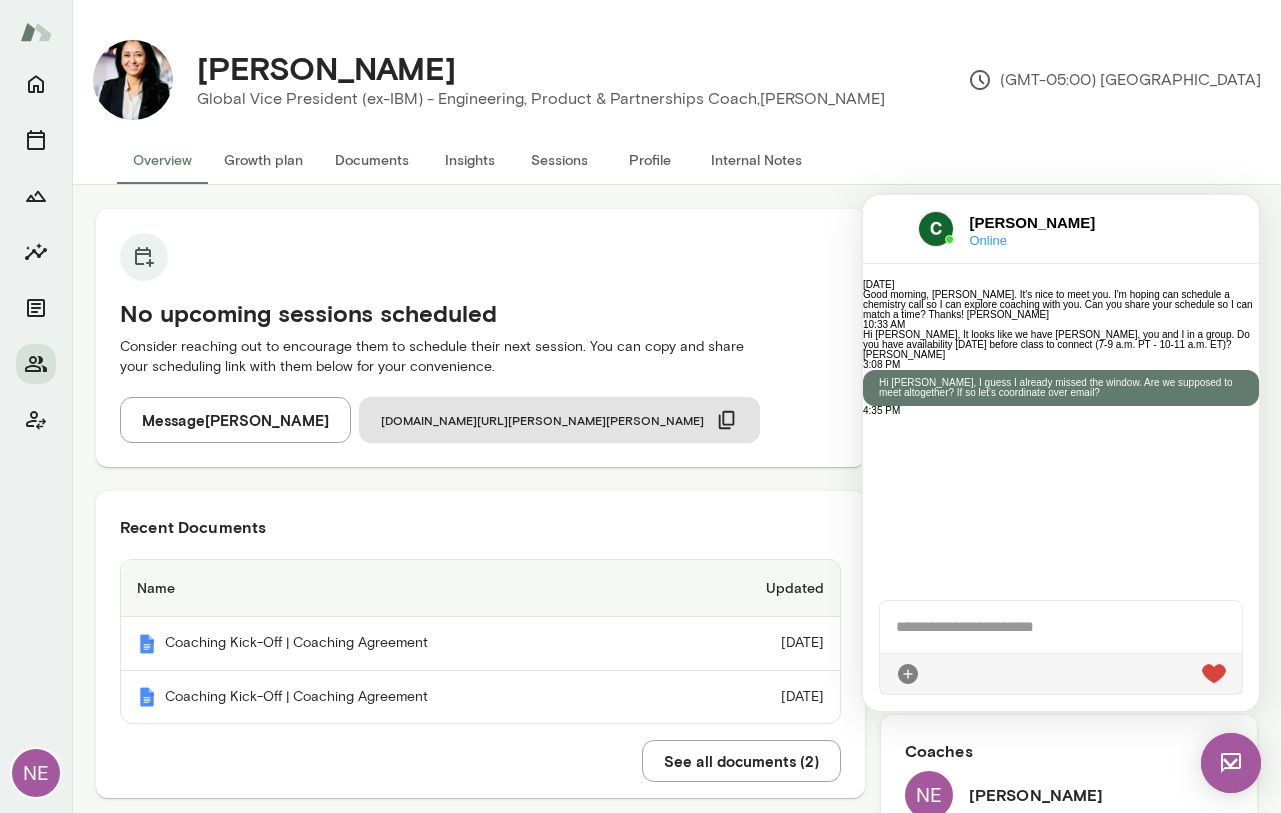 click at bounding box center (1061, 673) 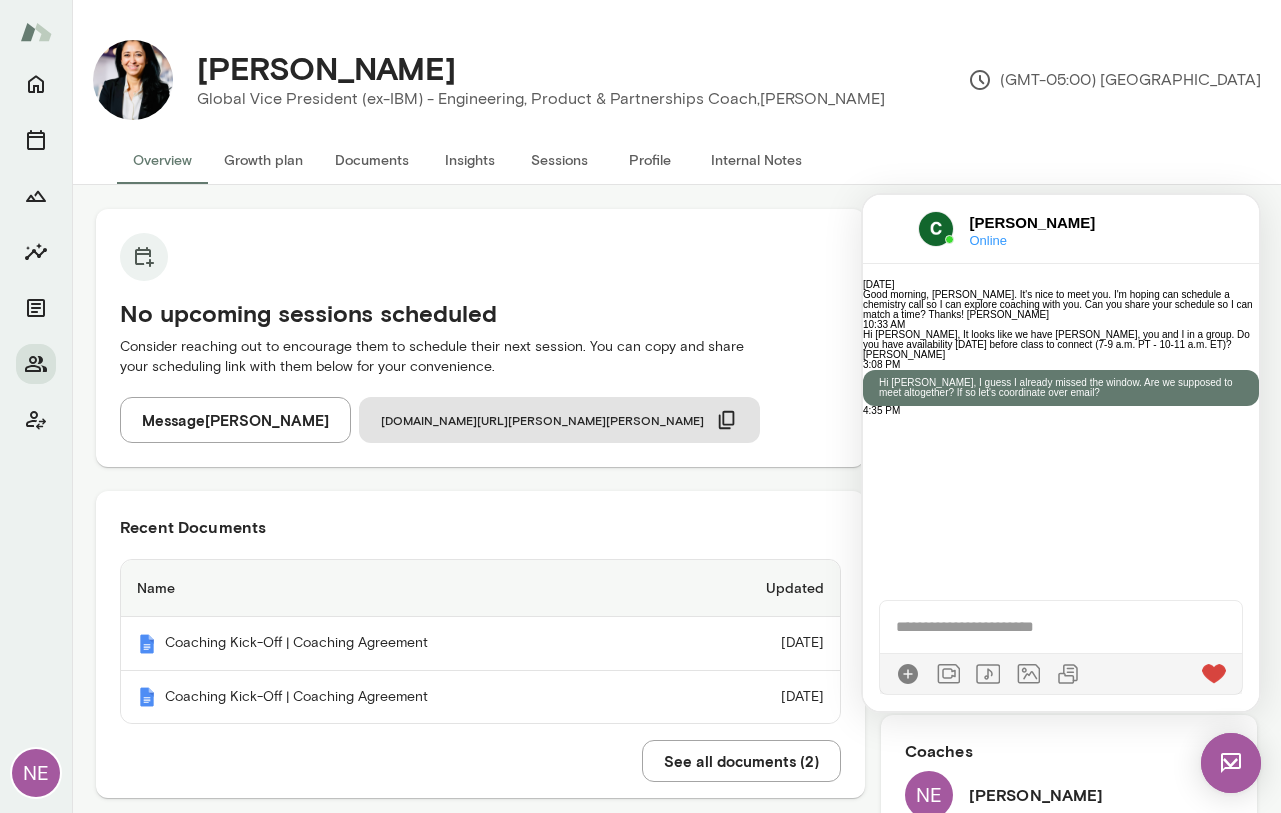 click at bounding box center [908, 674] 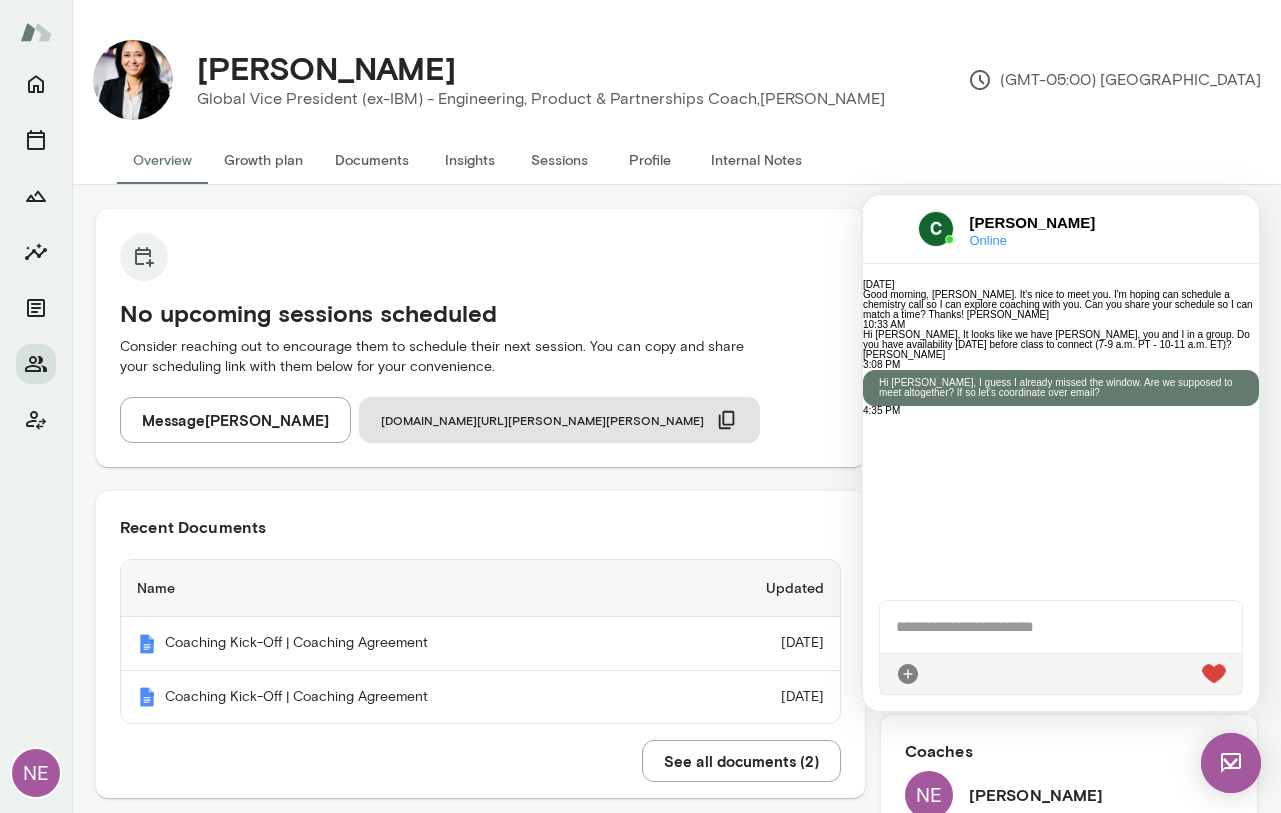click at bounding box center (1231, 763) 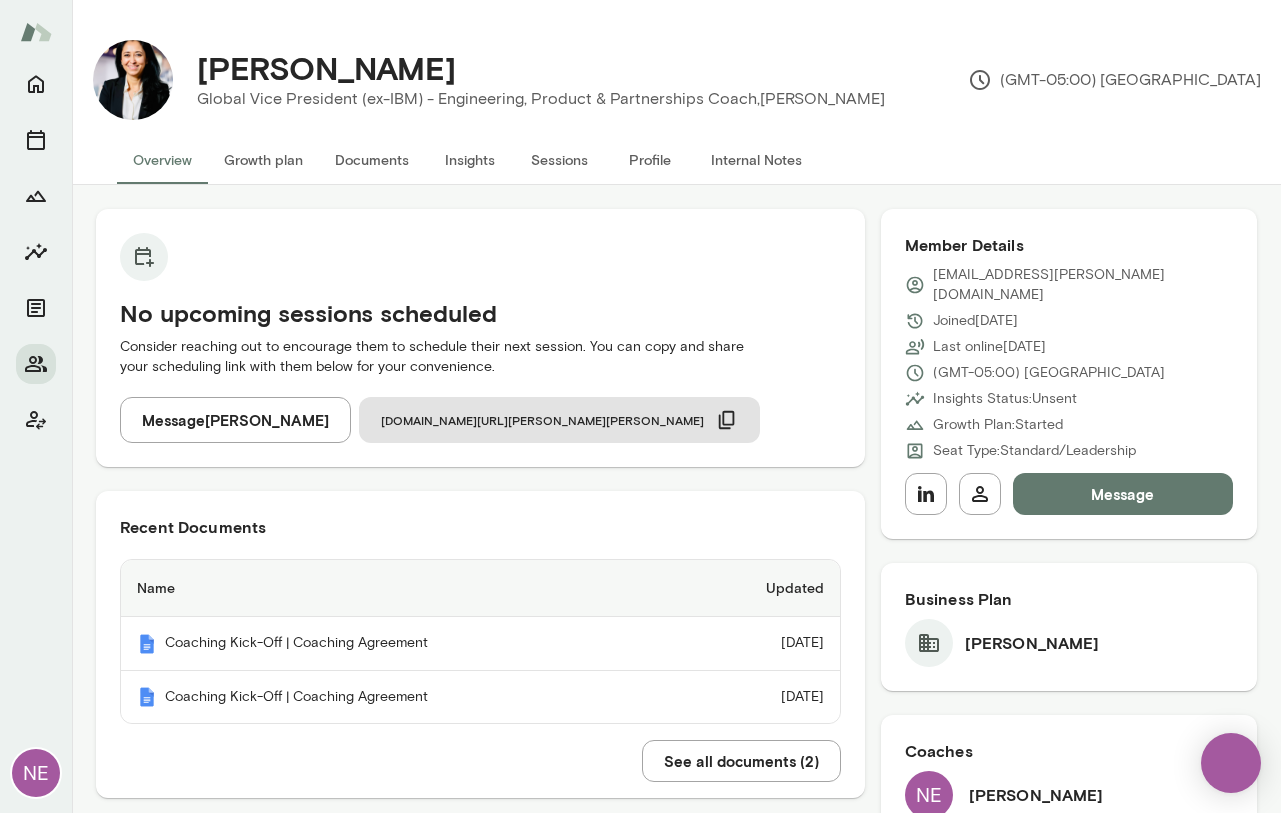 scroll, scrollTop: 0, scrollLeft: 0, axis: both 